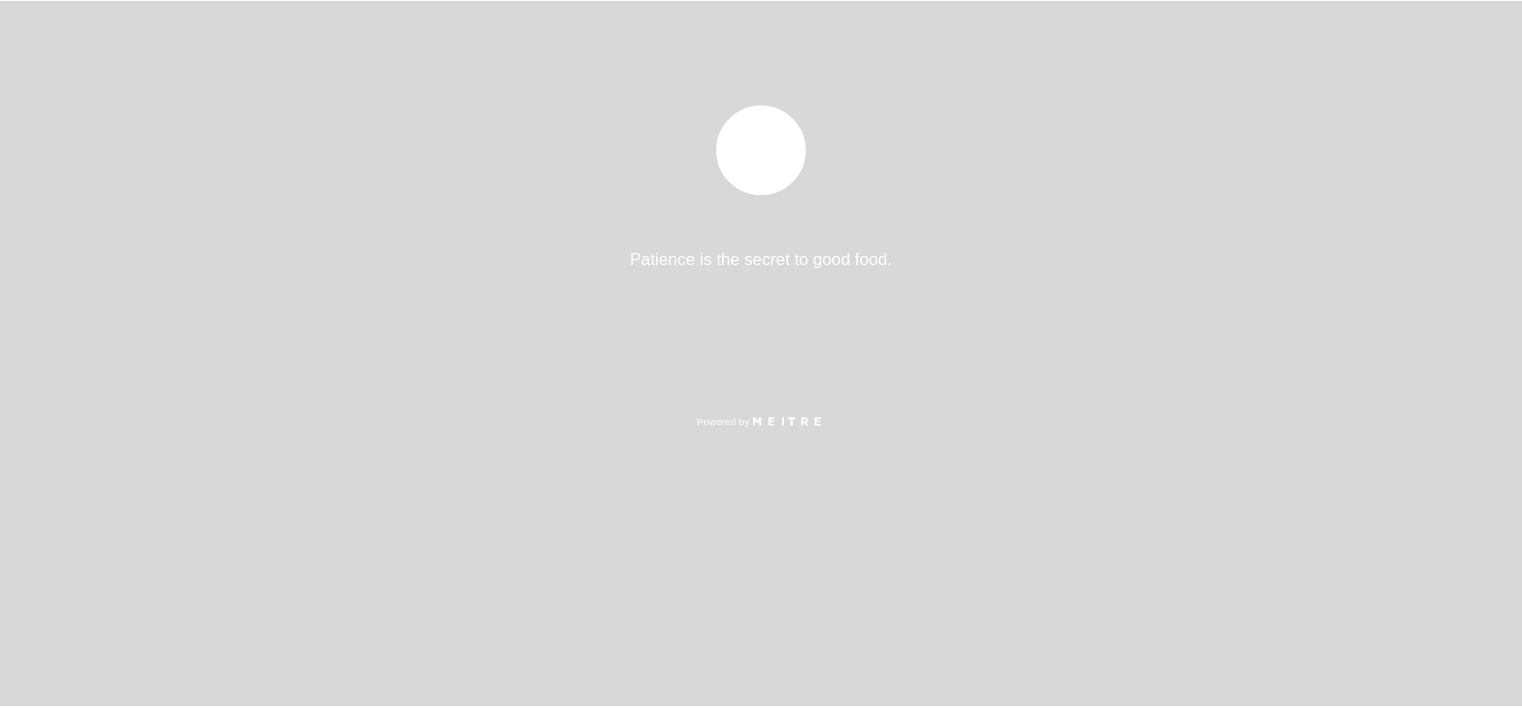 scroll, scrollTop: 0, scrollLeft: 0, axis: both 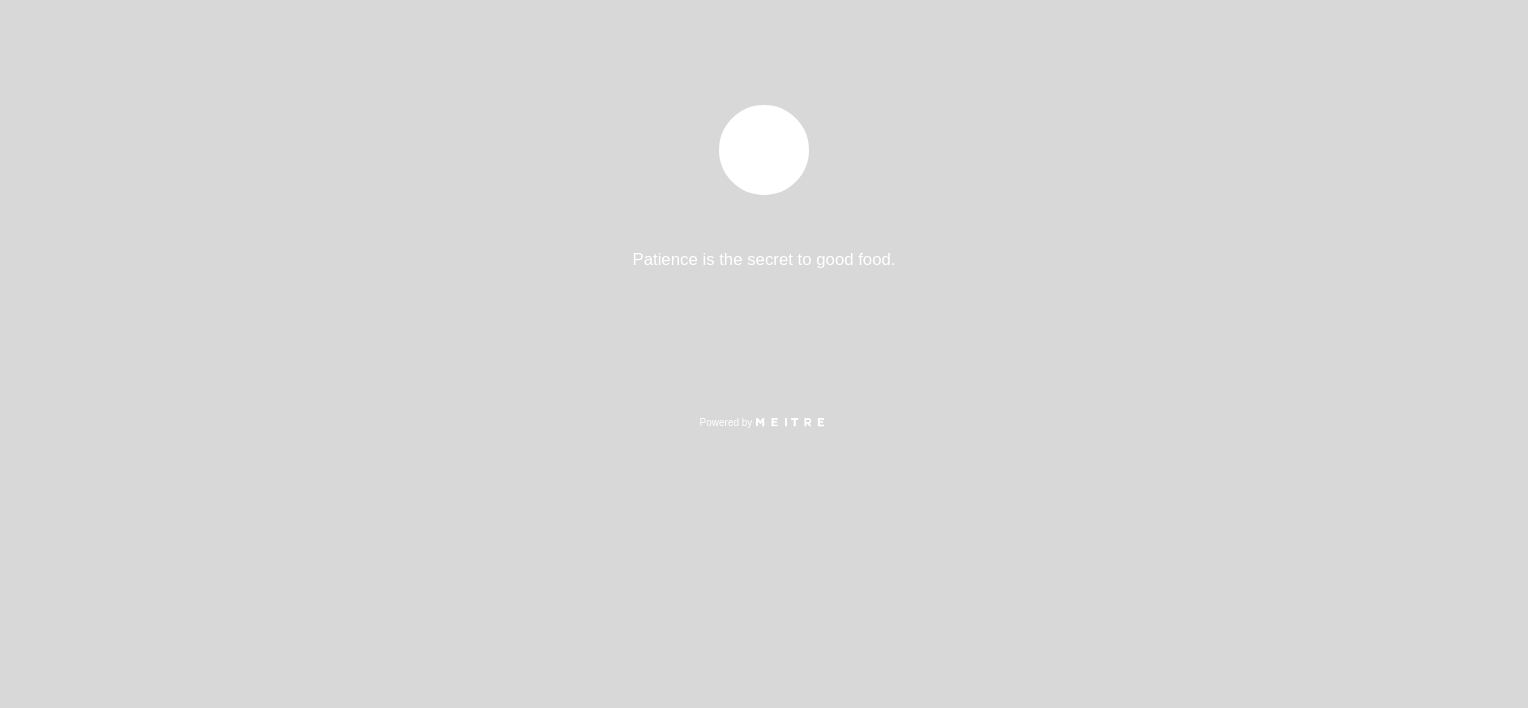 select on "es" 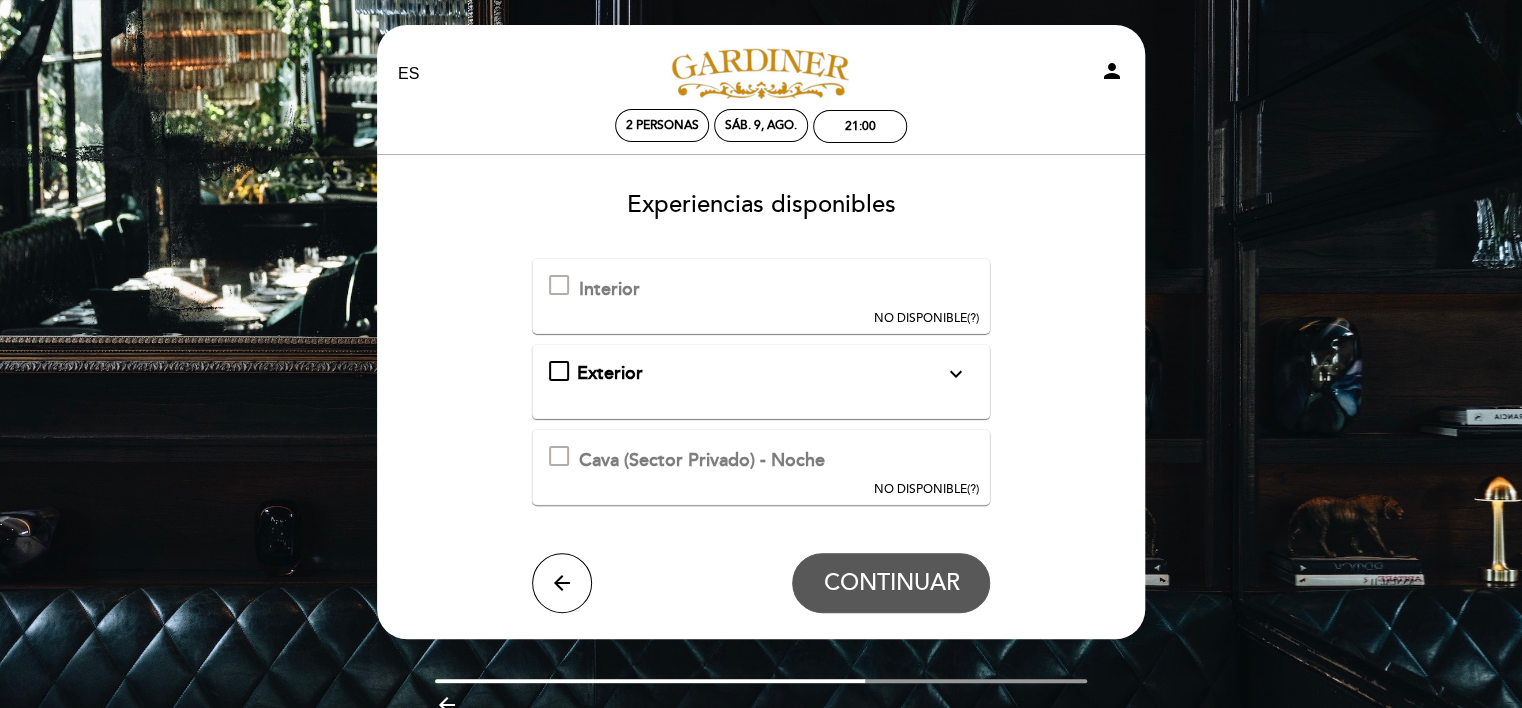 click at bounding box center (559, 285) 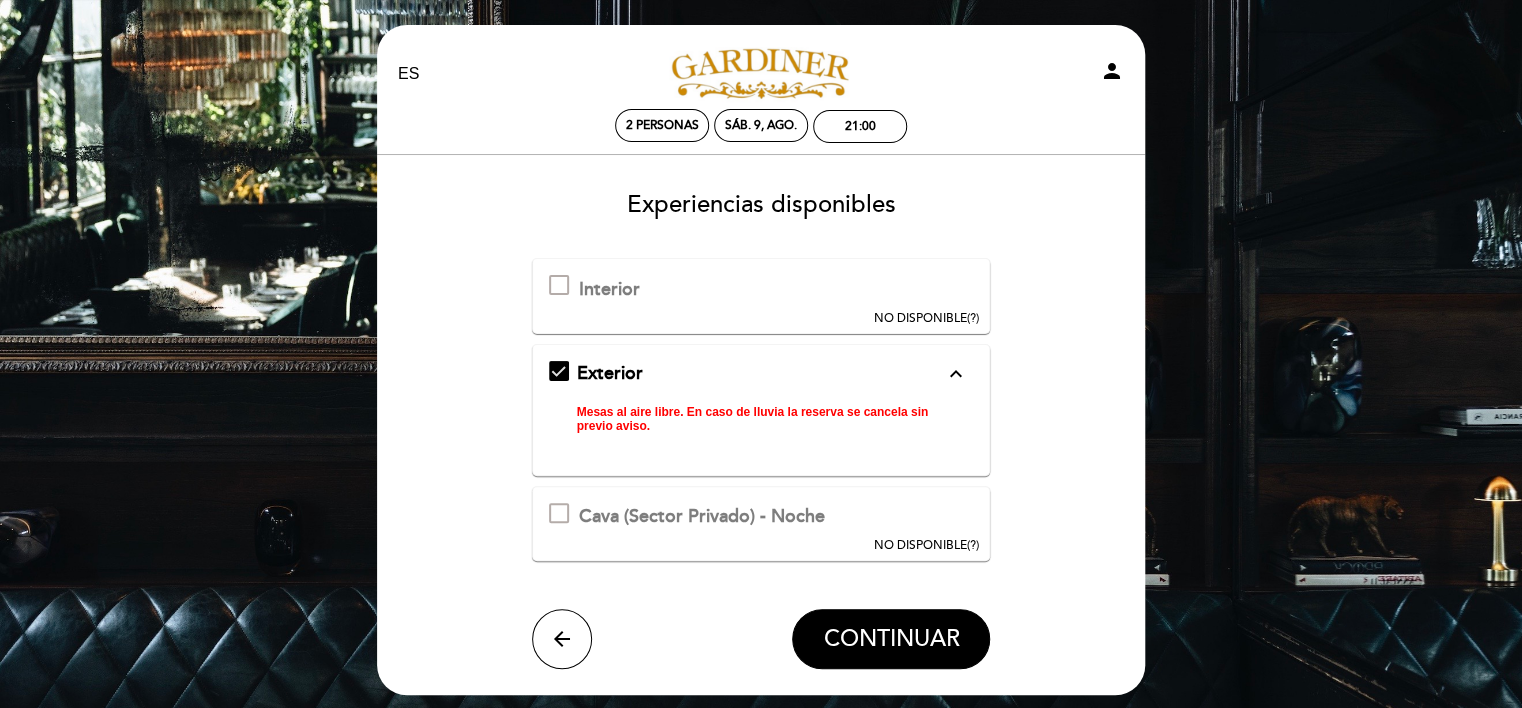 click on "Exterior
expand_less
Mesas al aire libre. En caso de lluvia la reserva se cancela sin previo aviso." at bounding box center [761, 402] 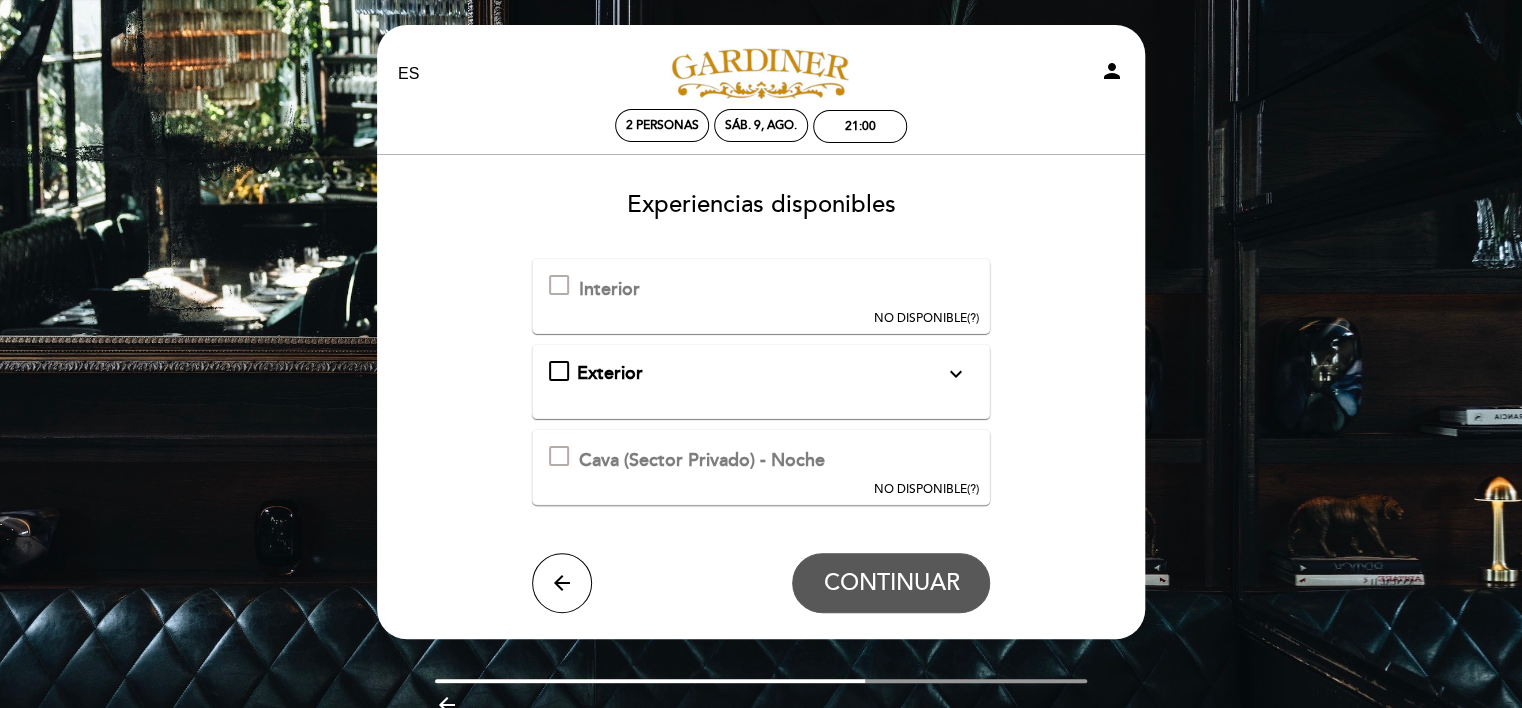 click at bounding box center (559, 456) 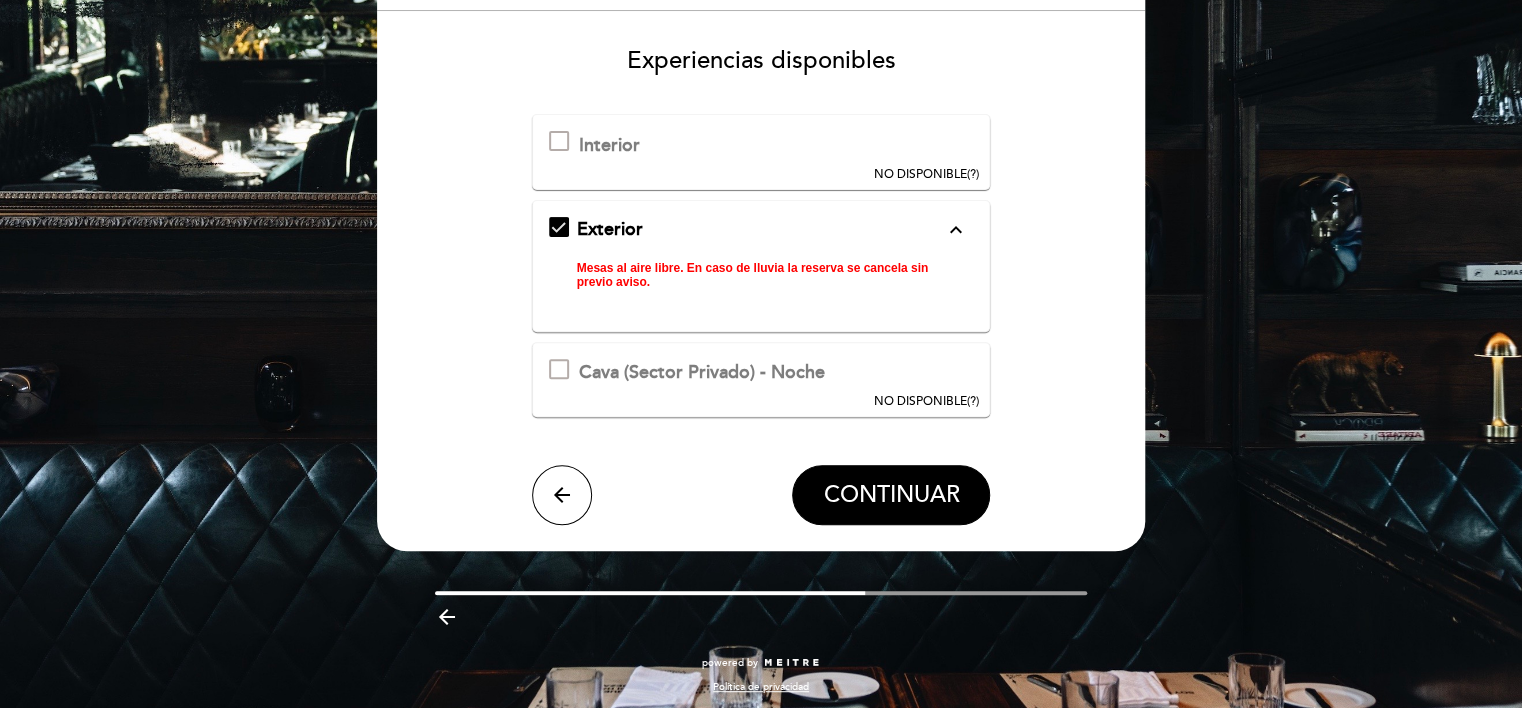 scroll, scrollTop: 149, scrollLeft: 0, axis: vertical 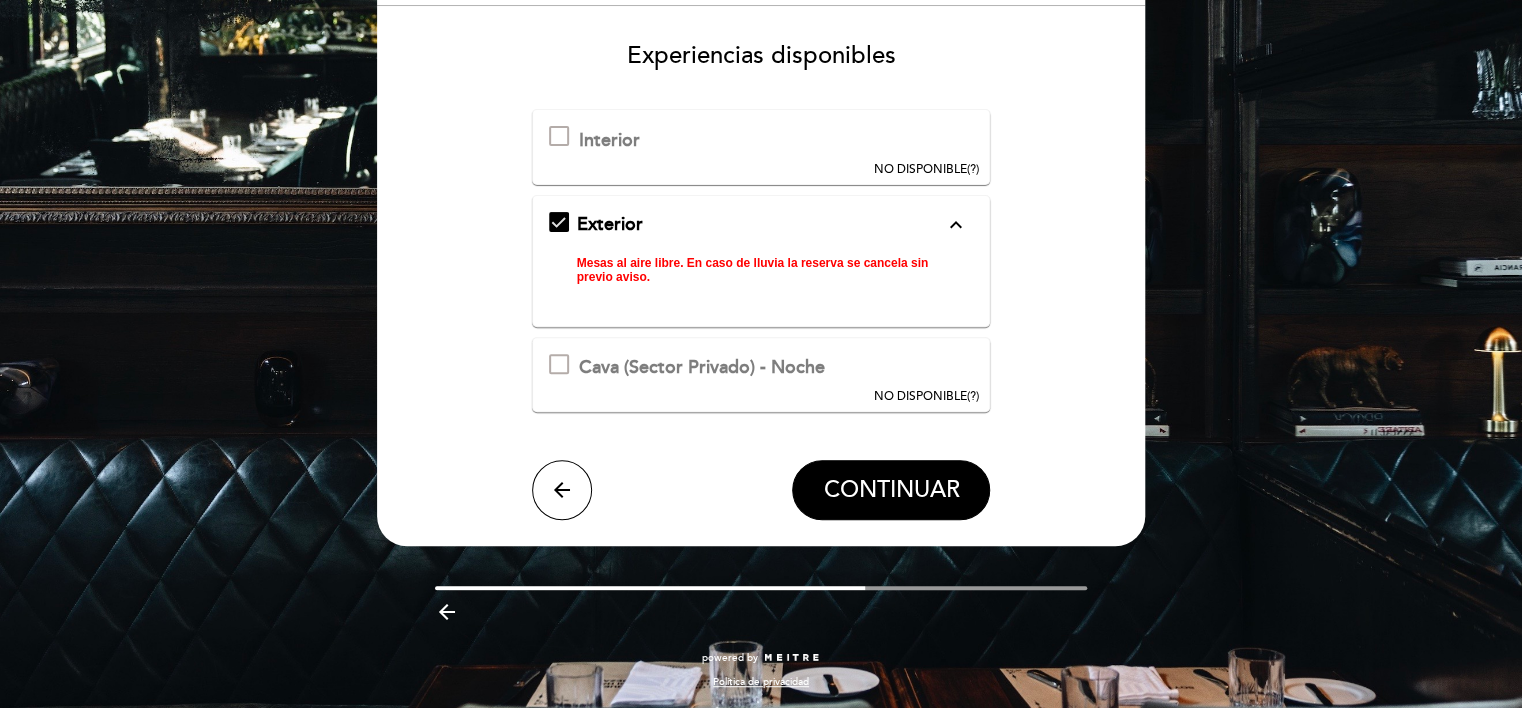 click on "Exterior
expand_less
Mesas al aire libre. En caso de lluvia la reserva se cancela sin previo aviso." at bounding box center (761, 253) 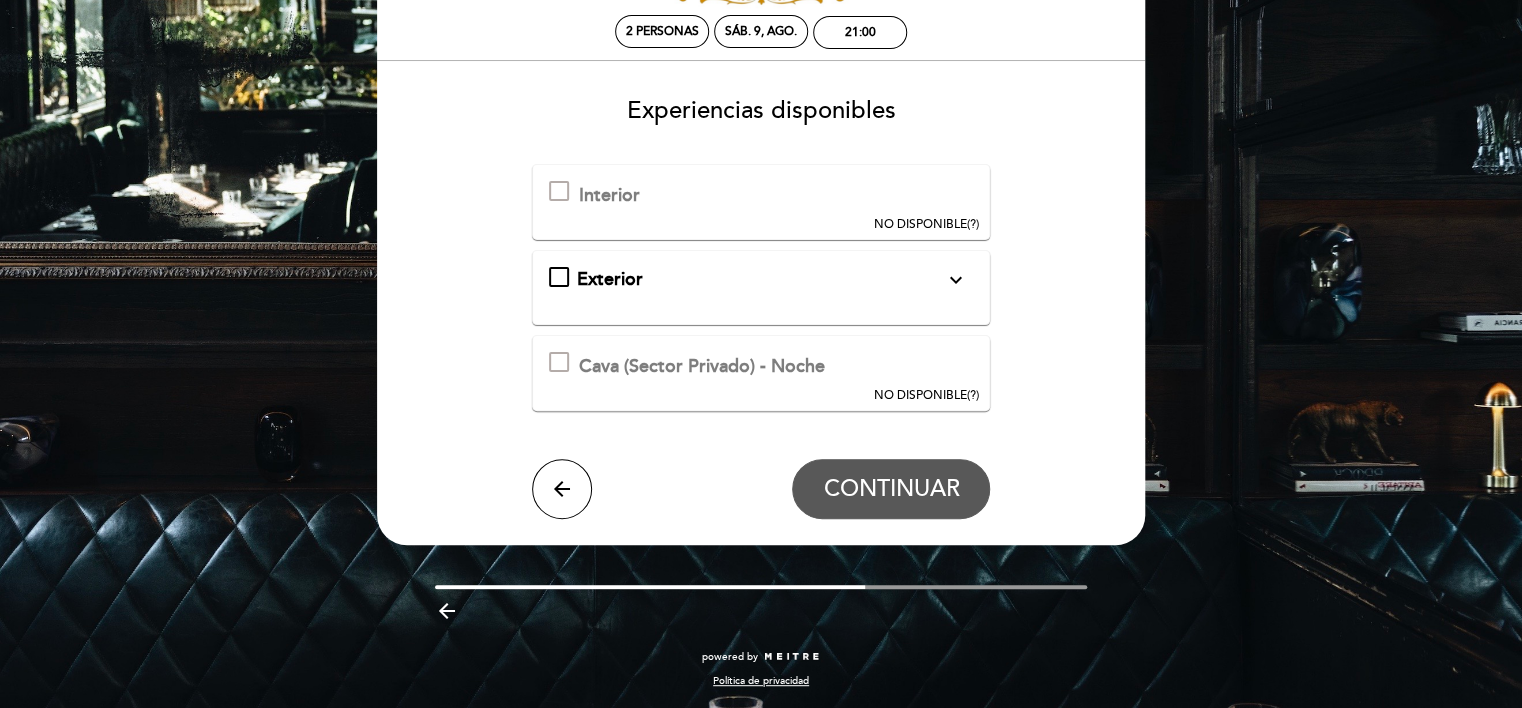 scroll, scrollTop: 92, scrollLeft: 0, axis: vertical 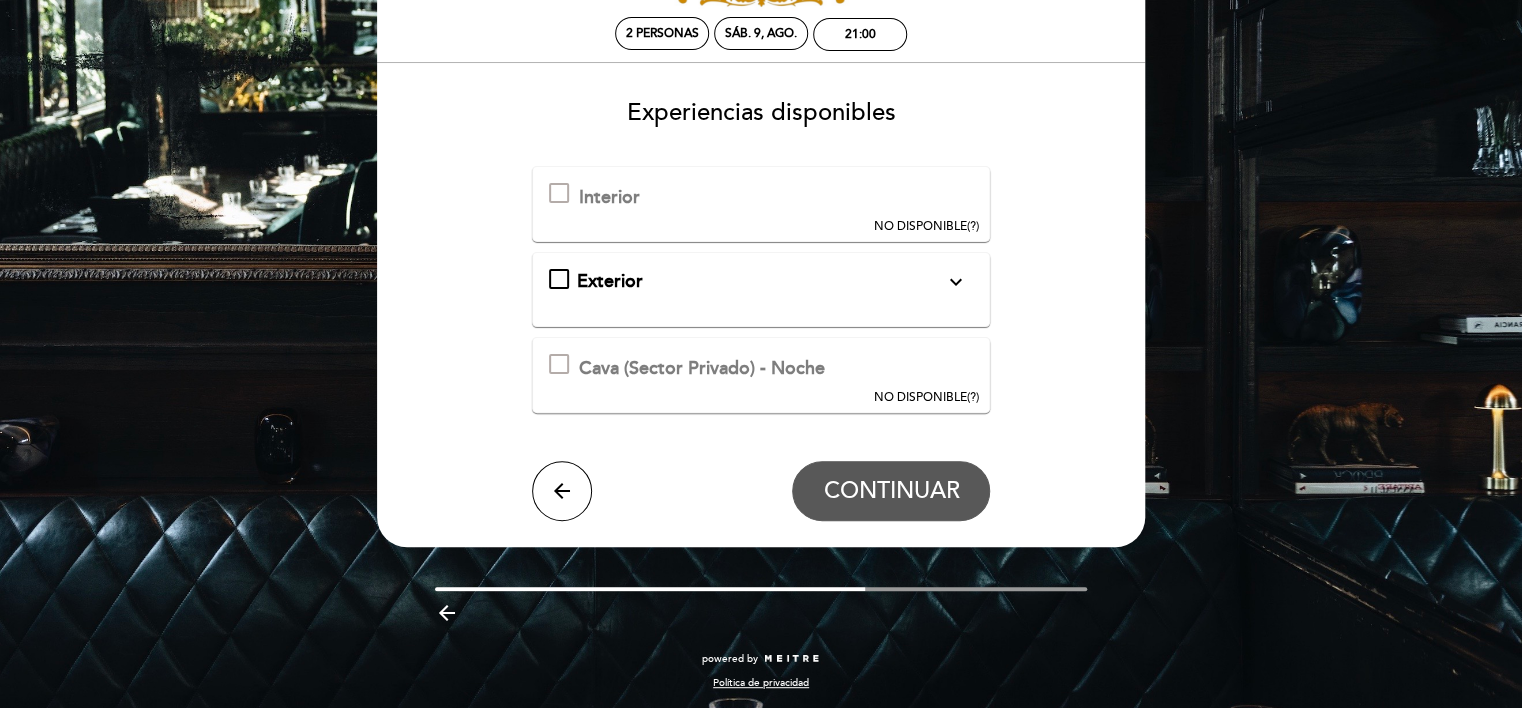 click at bounding box center (559, 193) 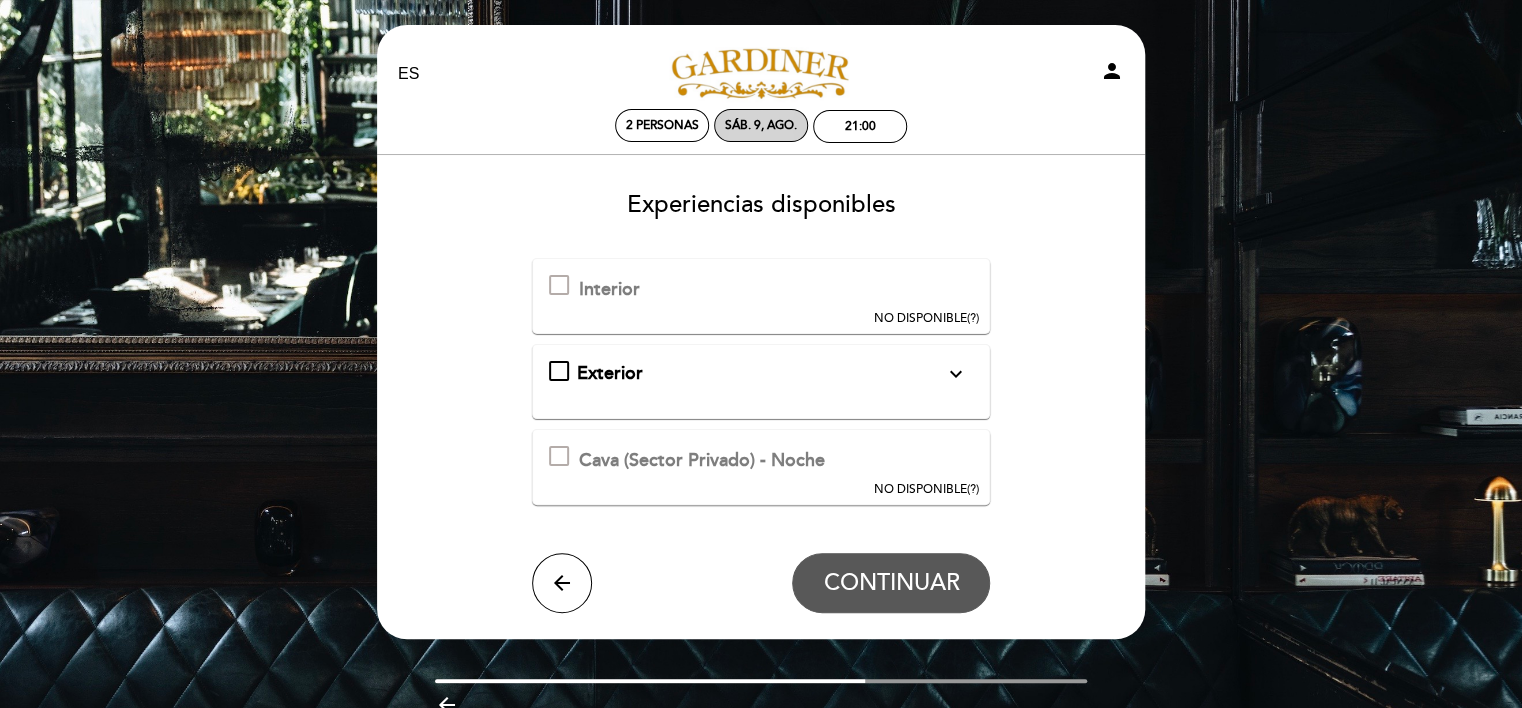 click on "sáb.
9,
ago." at bounding box center (761, 125) 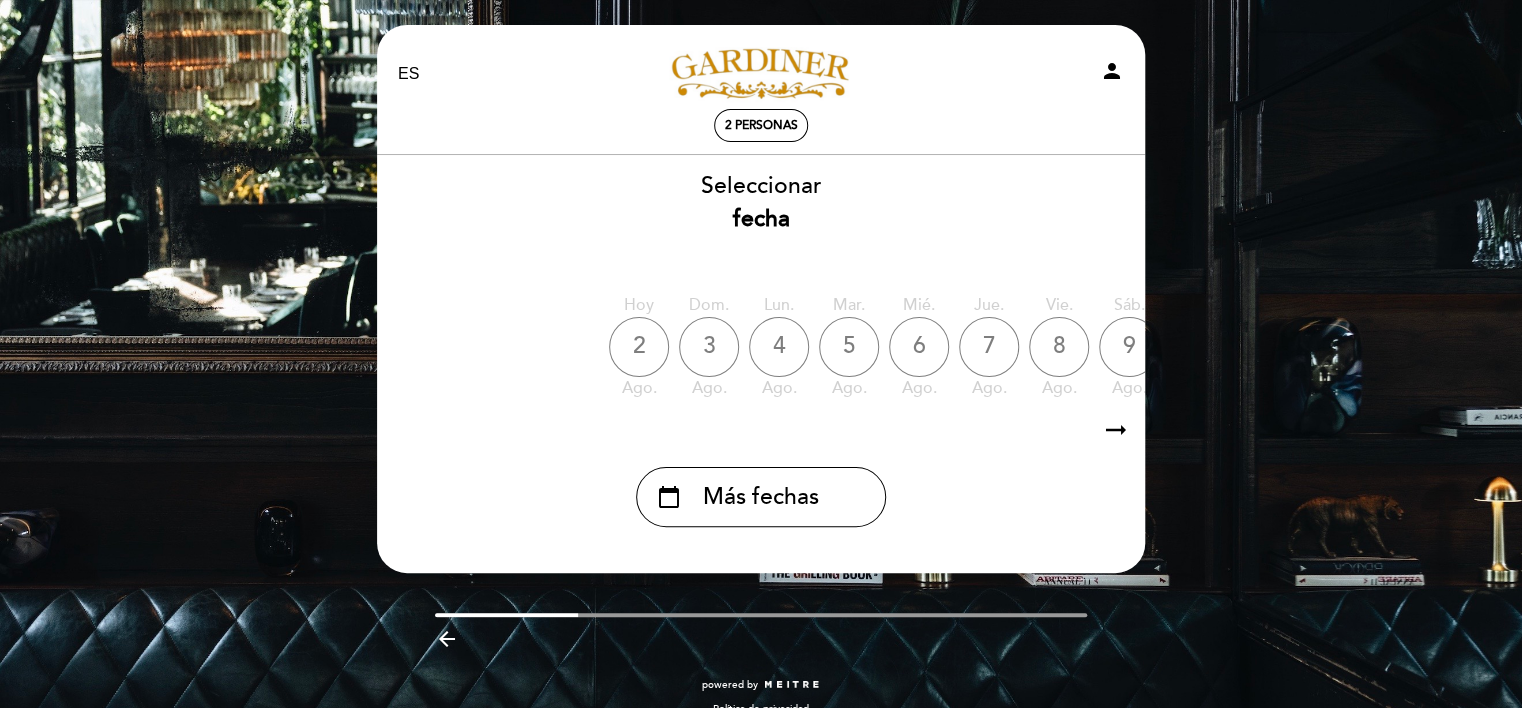 click on "2 personas" at bounding box center (761, 125) 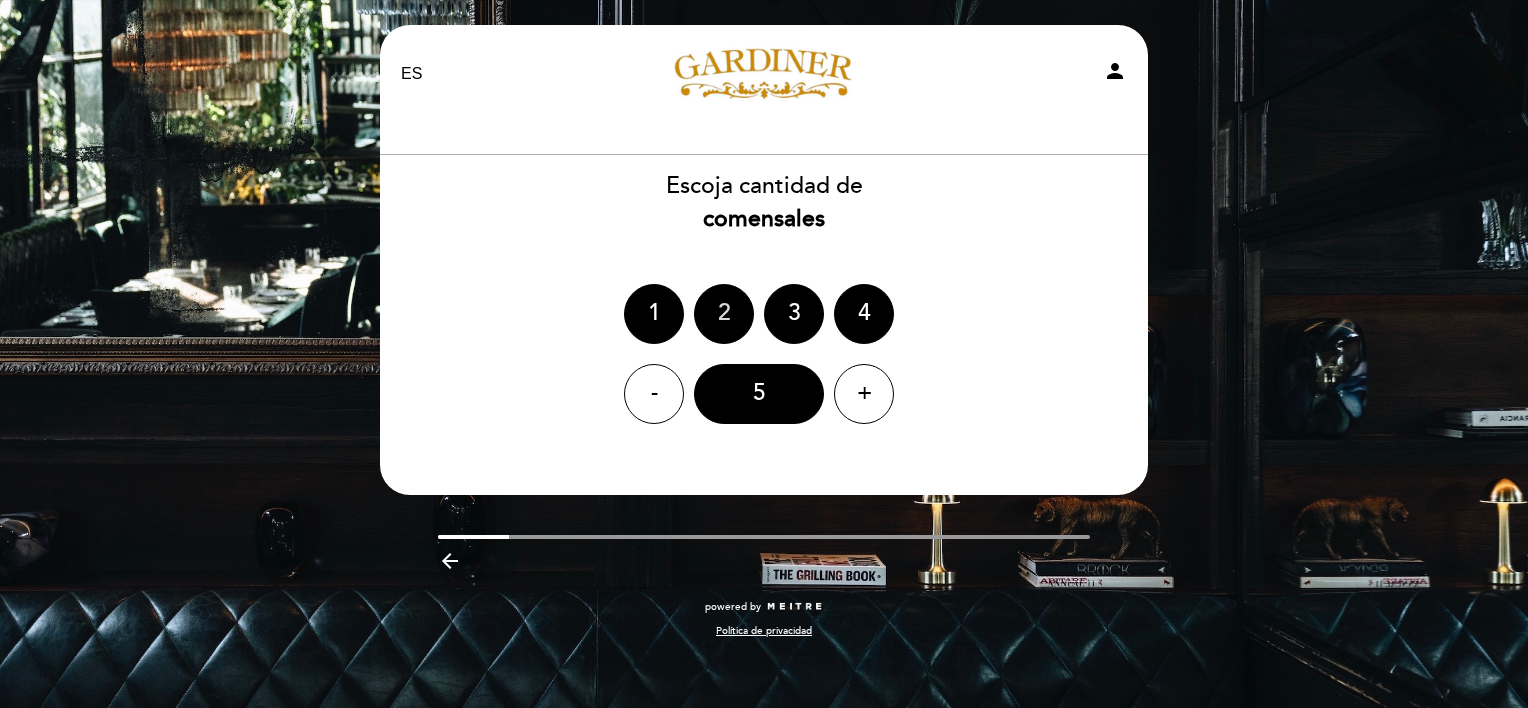 click on "2" at bounding box center (724, 314) 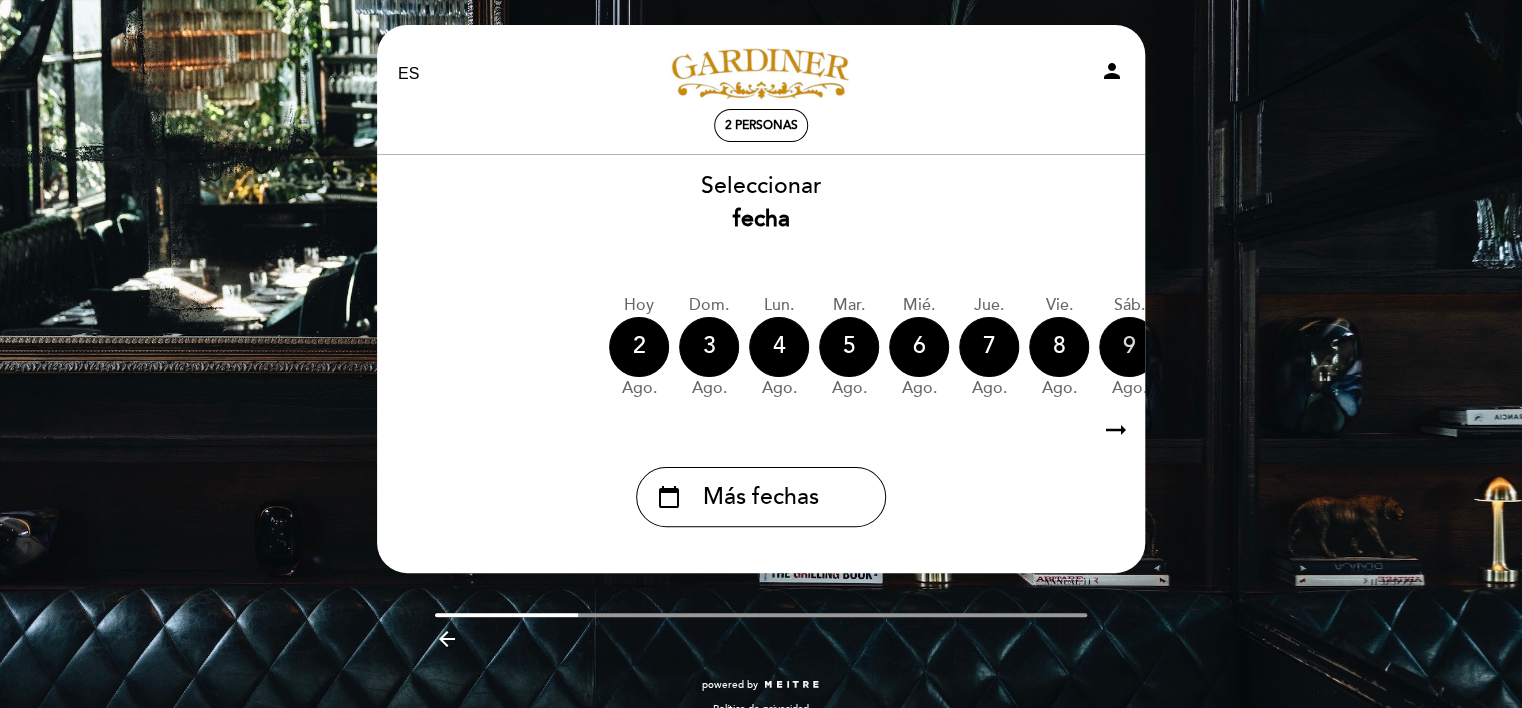 click on "9" at bounding box center (1129, 347) 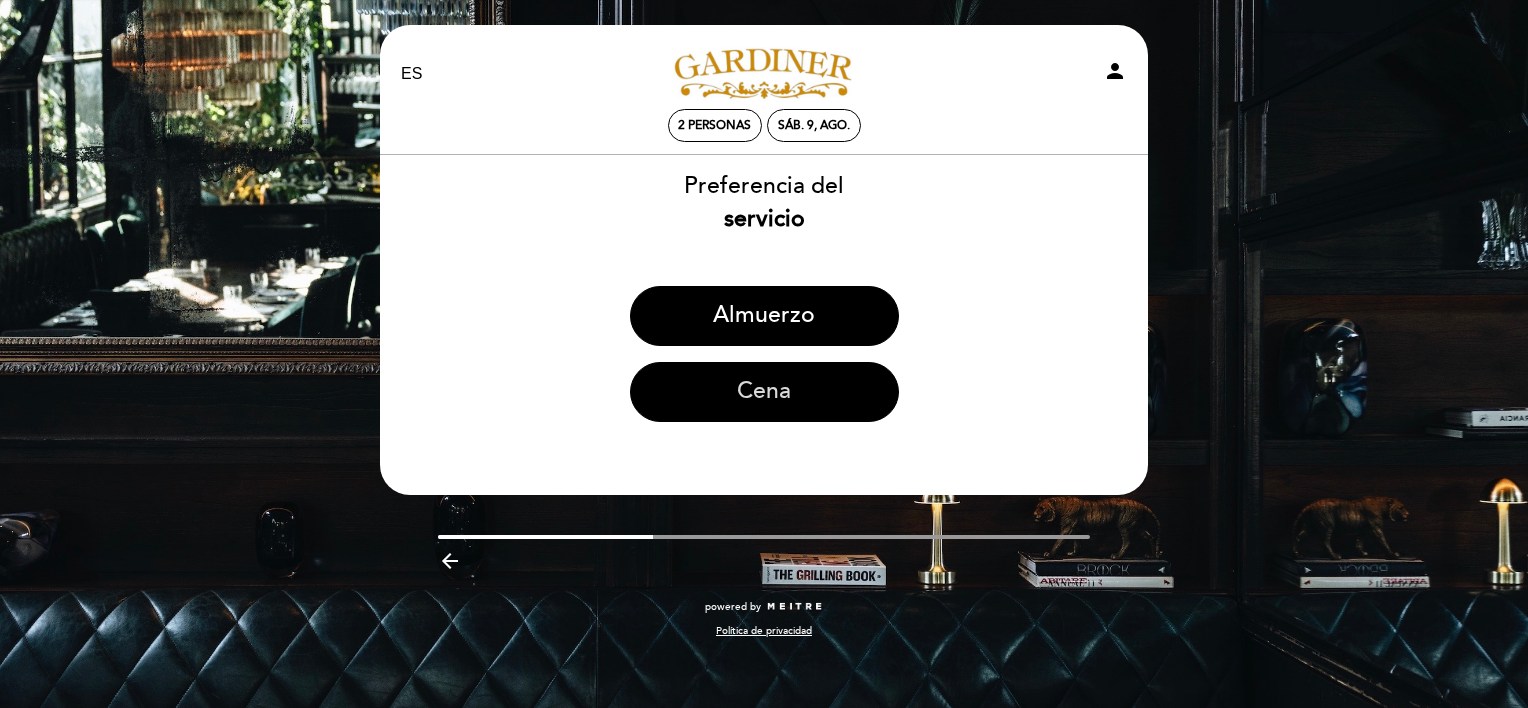 click on "Cena" at bounding box center [764, 392] 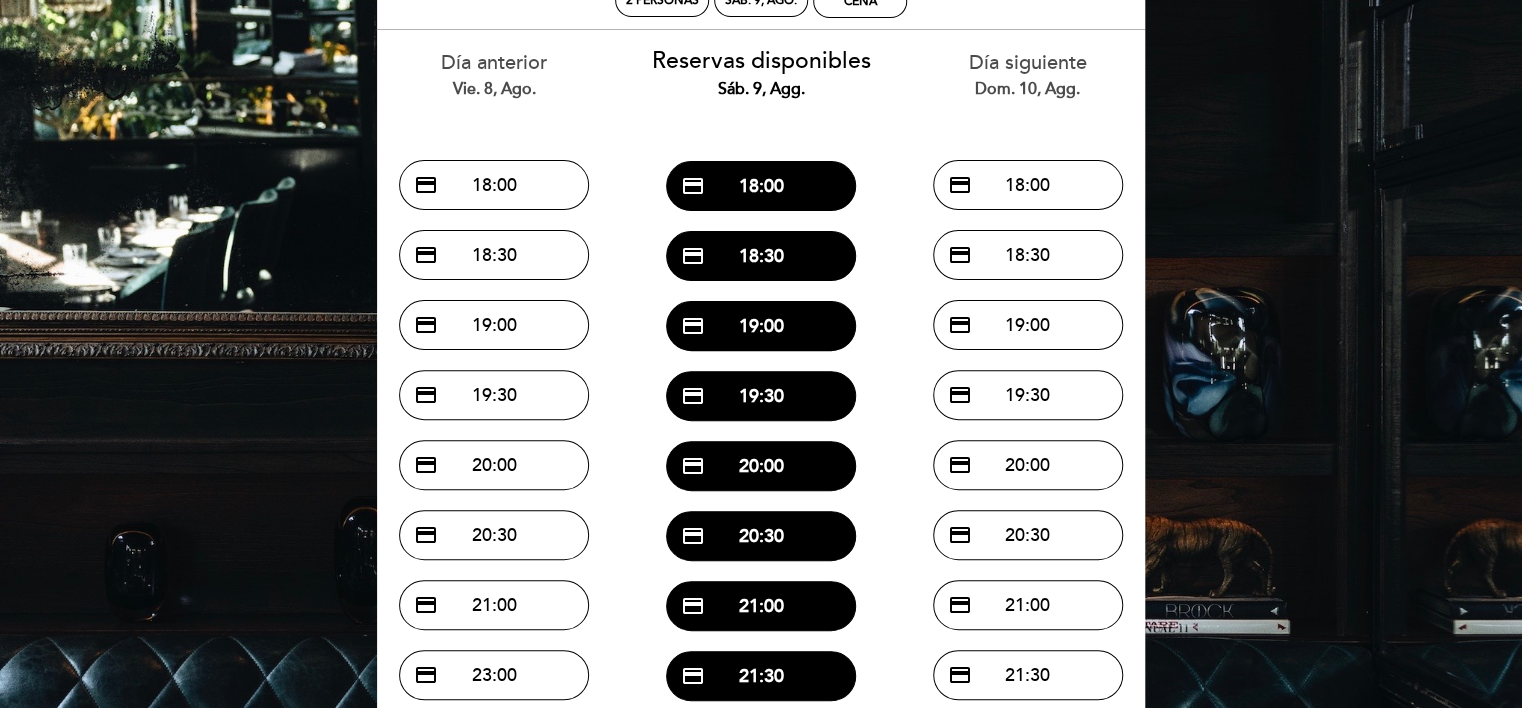 scroll, scrollTop: 200, scrollLeft: 0, axis: vertical 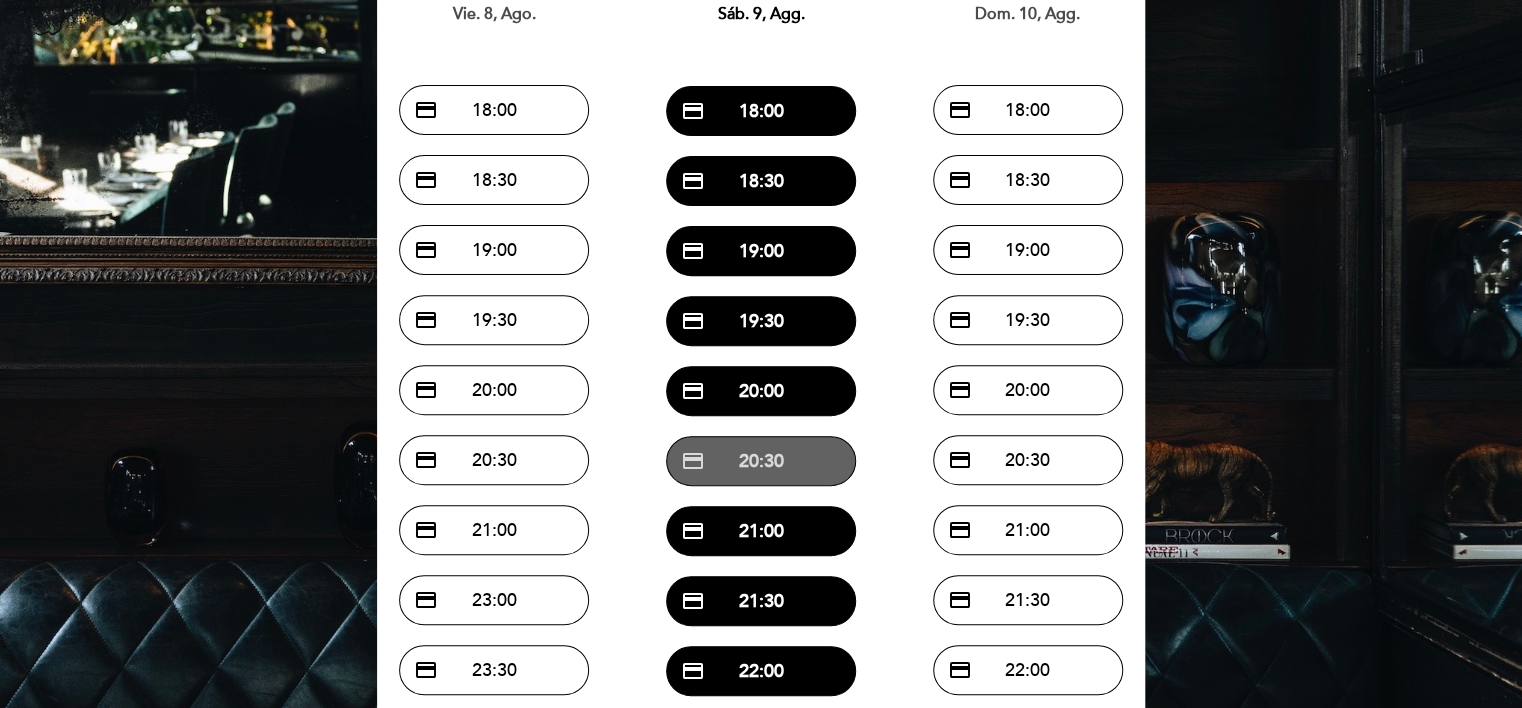 click on "credit_card
20:30" at bounding box center (761, 461) 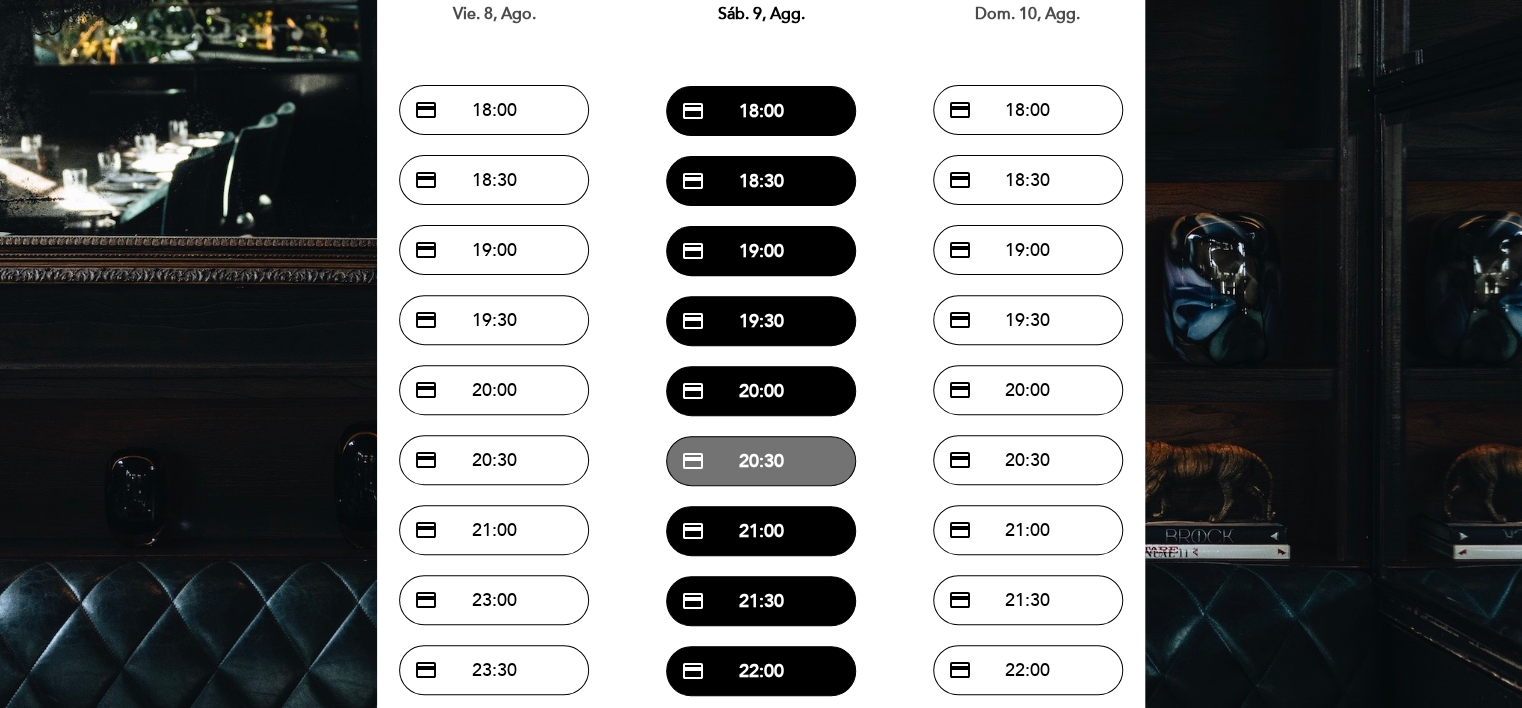 scroll, scrollTop: 0, scrollLeft: 0, axis: both 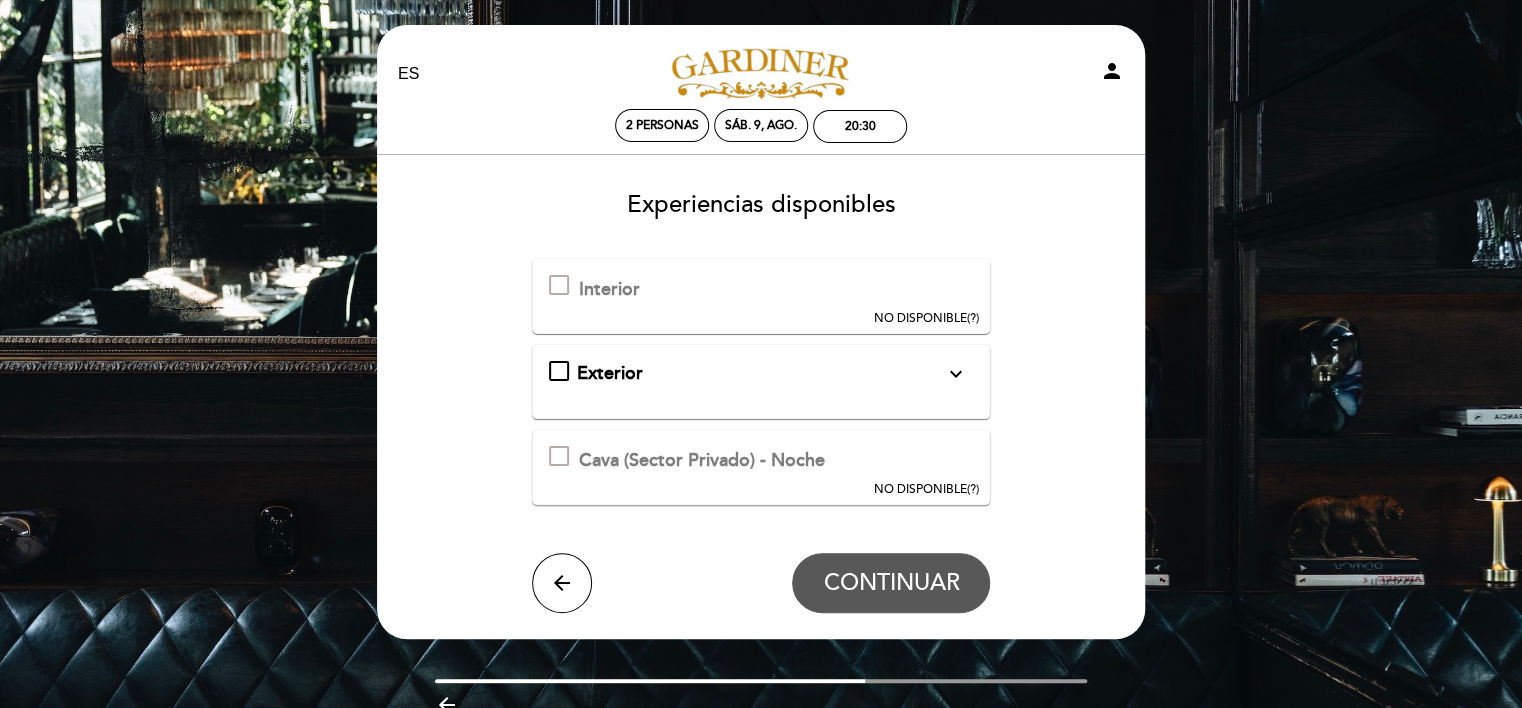 click on "expand_more" at bounding box center (955, 374) 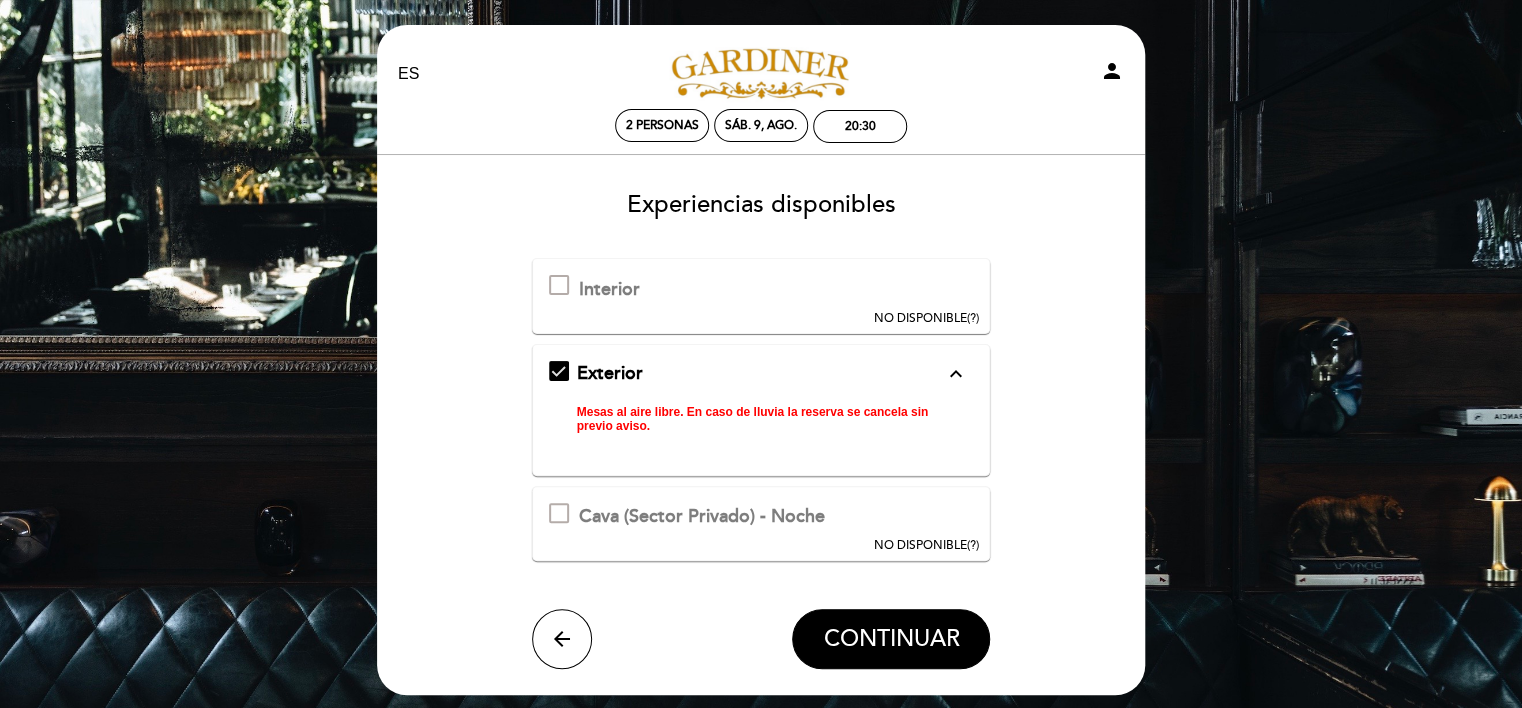 click on "expand_less" at bounding box center (955, 374) 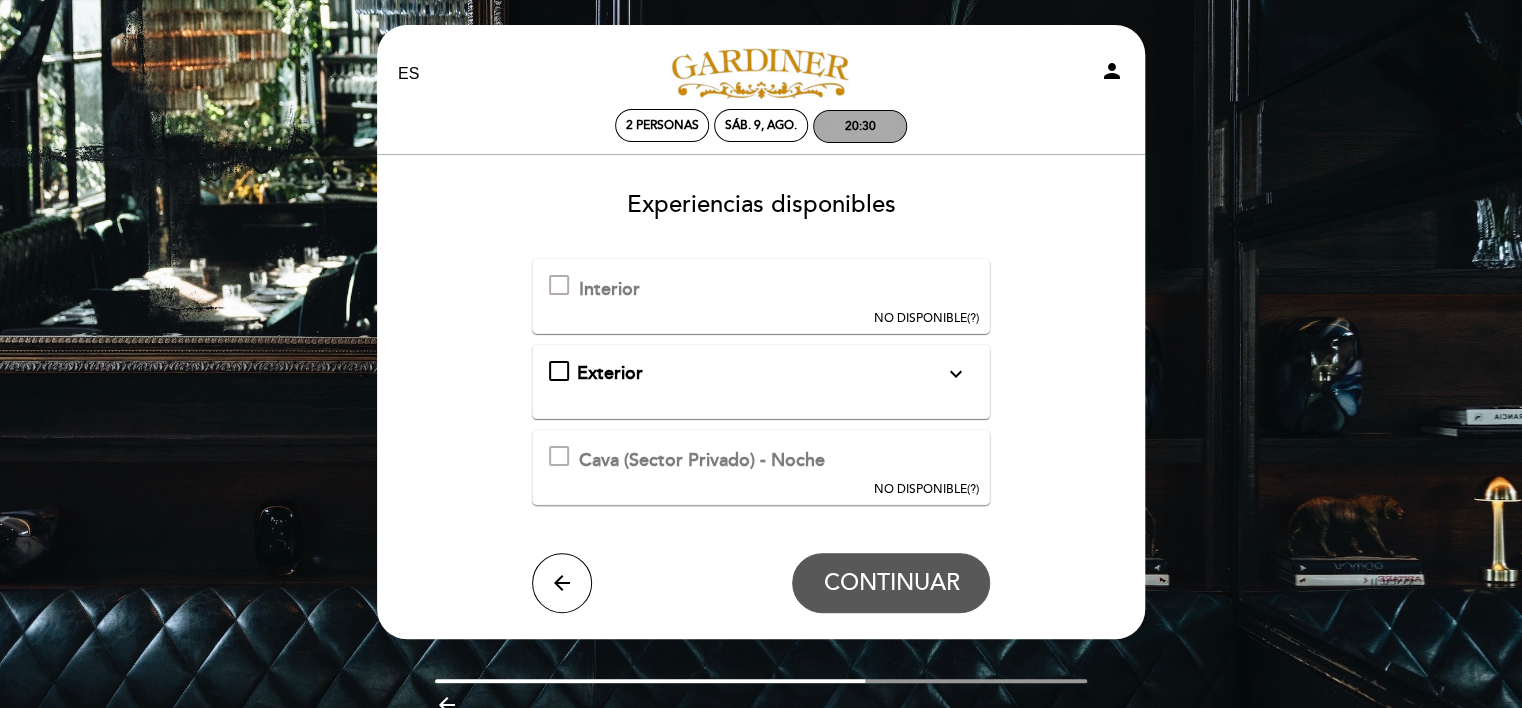 click on "20:30" at bounding box center (860, 126) 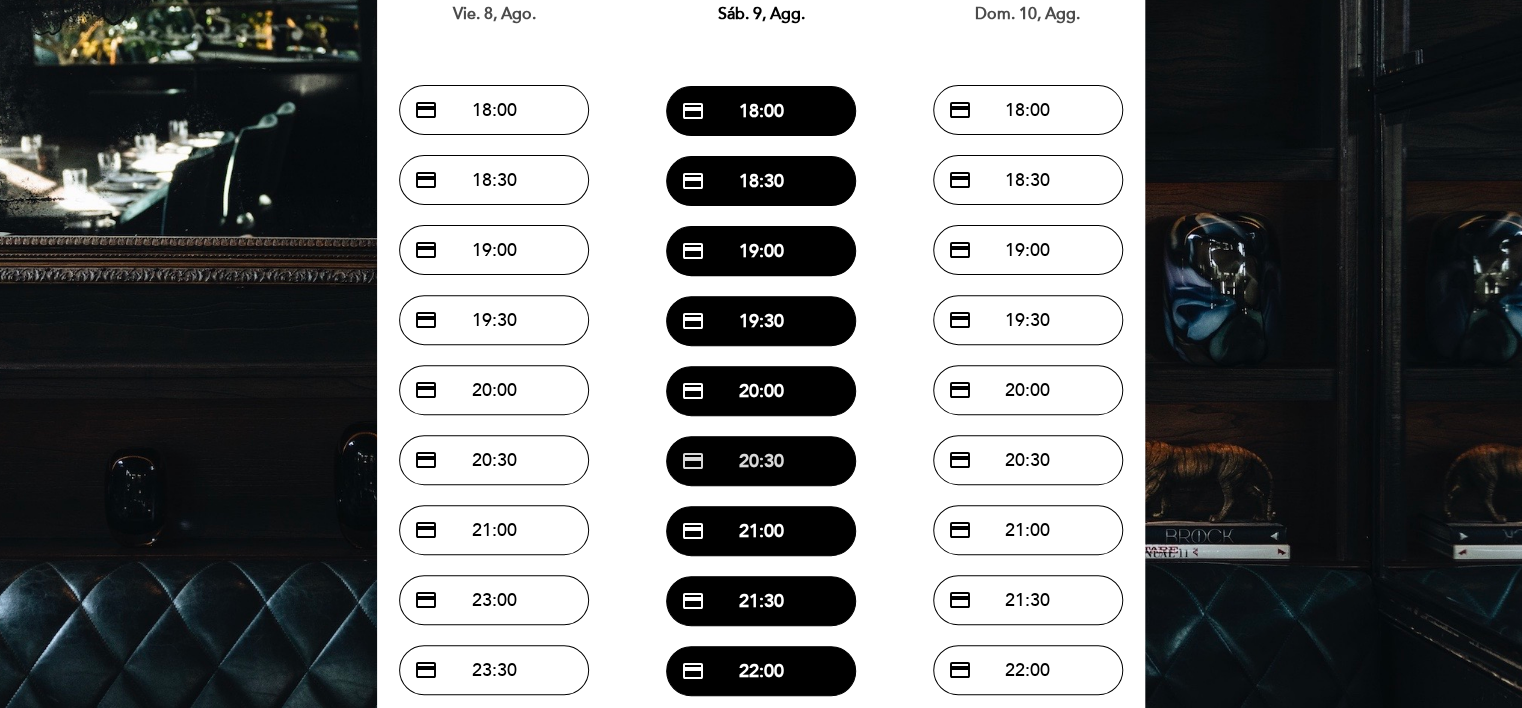 scroll, scrollTop: 600, scrollLeft: 0, axis: vertical 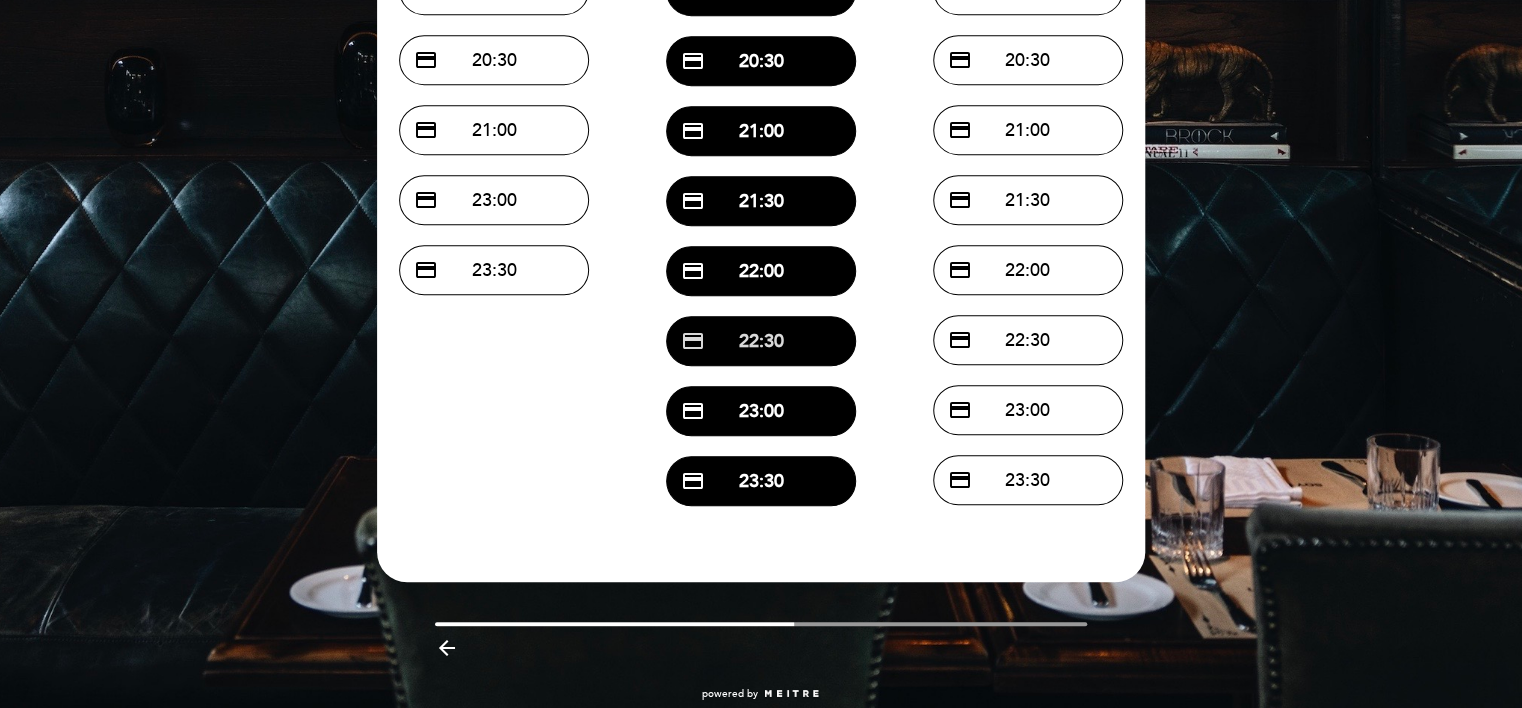 click on "credit_card
22:30" at bounding box center [761, 341] 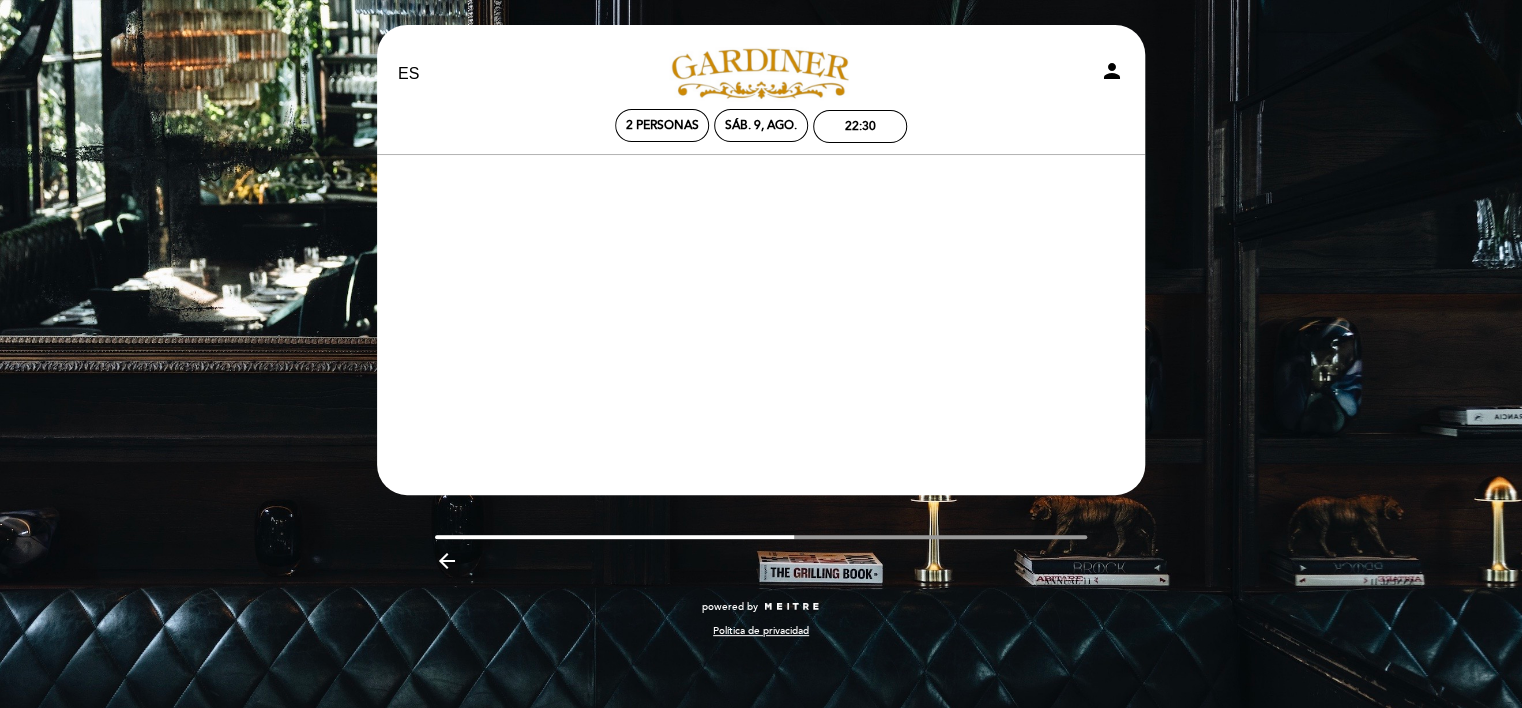 scroll, scrollTop: 0, scrollLeft: 0, axis: both 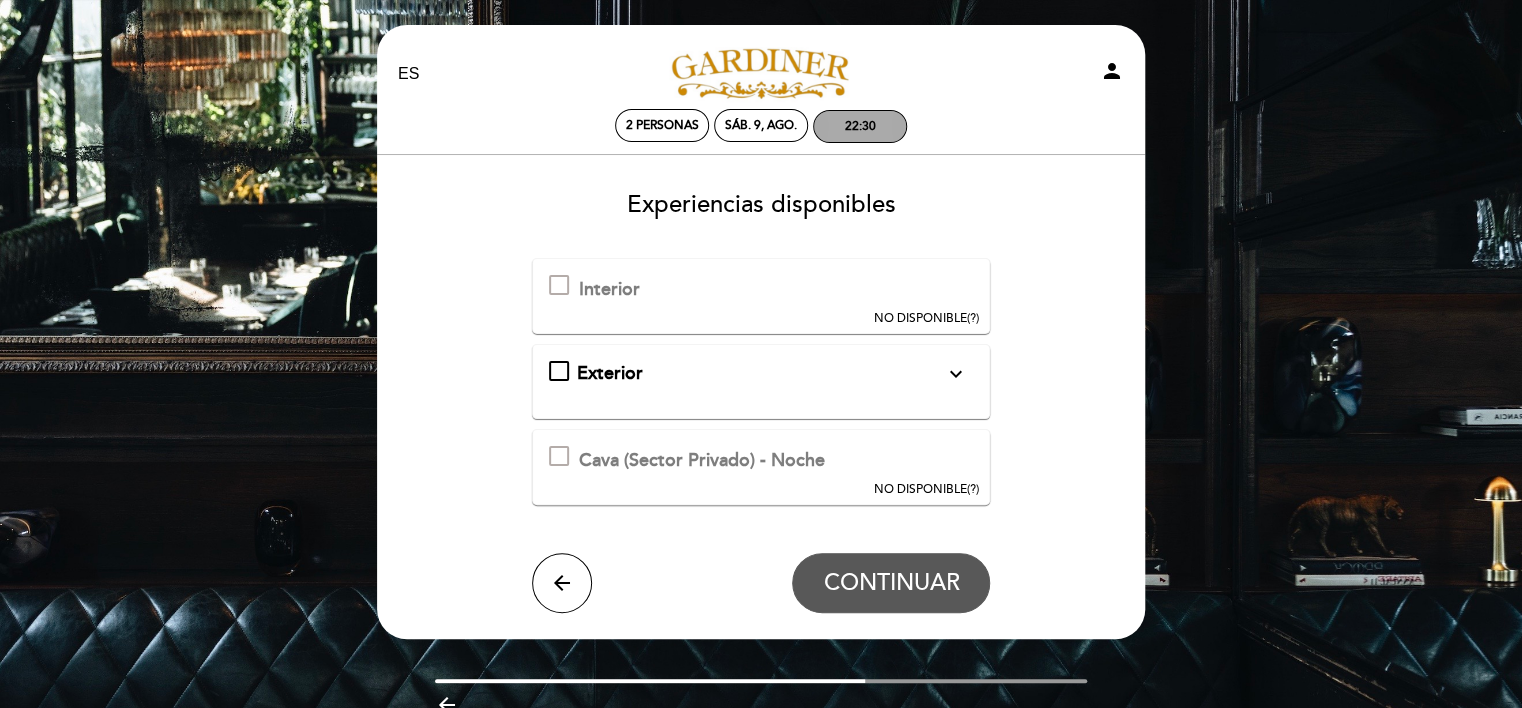 click on "22:30" at bounding box center [860, 126] 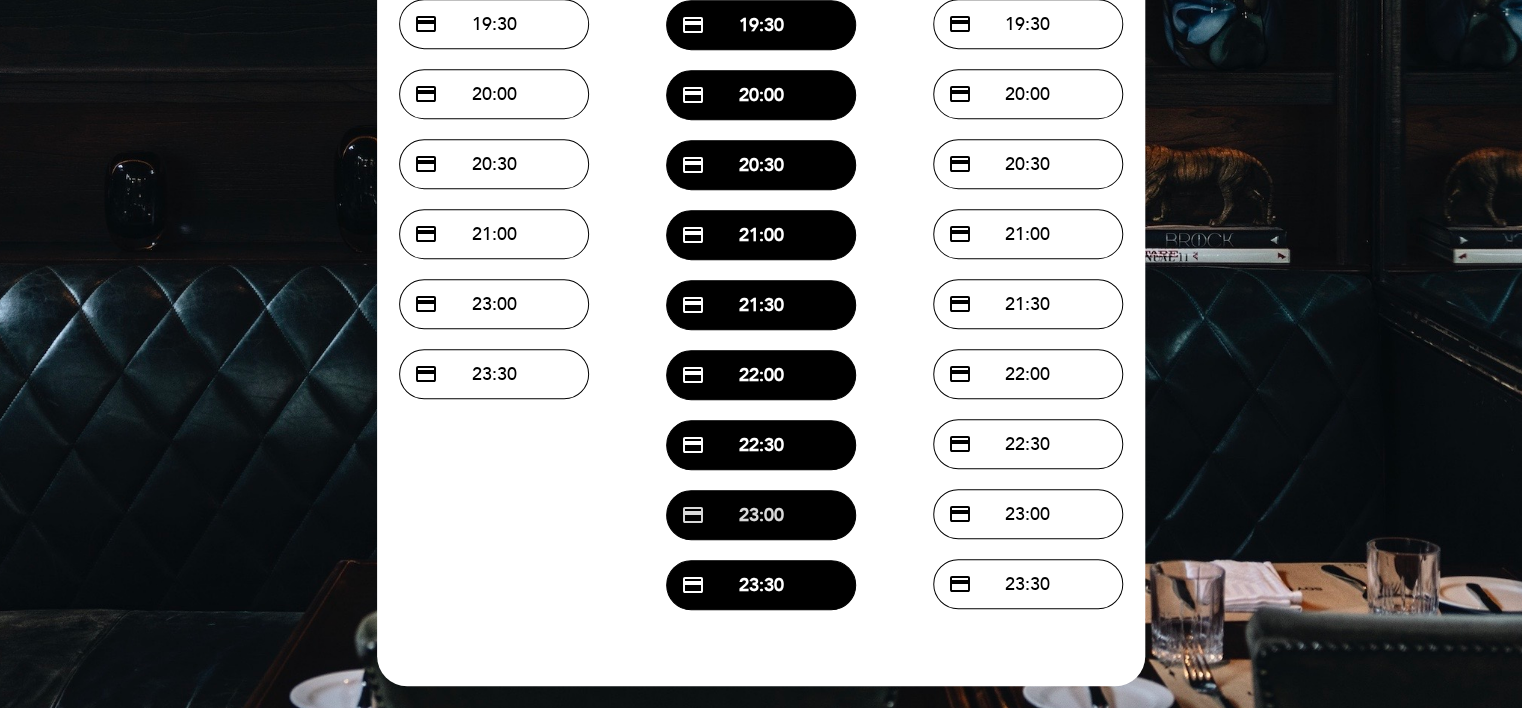 scroll, scrollTop: 500, scrollLeft: 0, axis: vertical 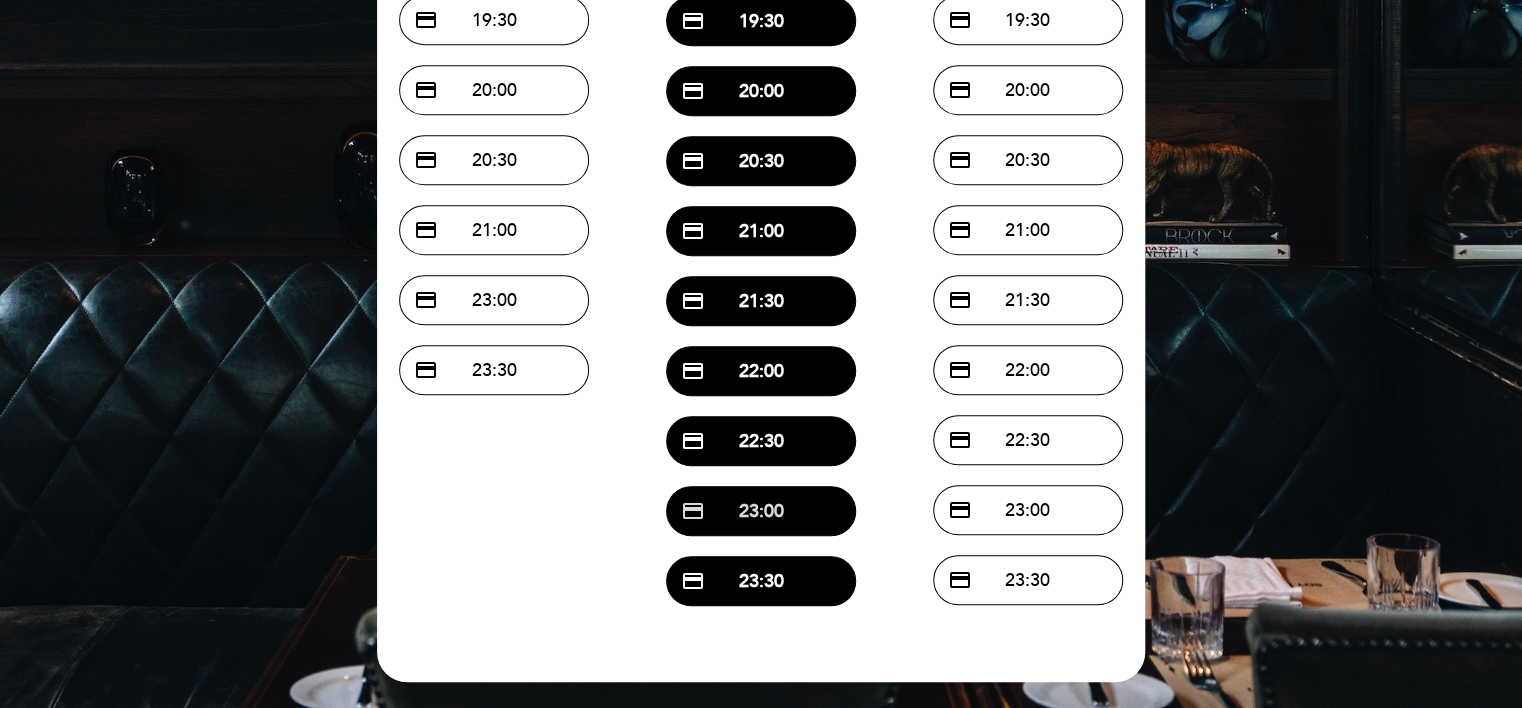 click on "credit_card
23:00" at bounding box center (761, 511) 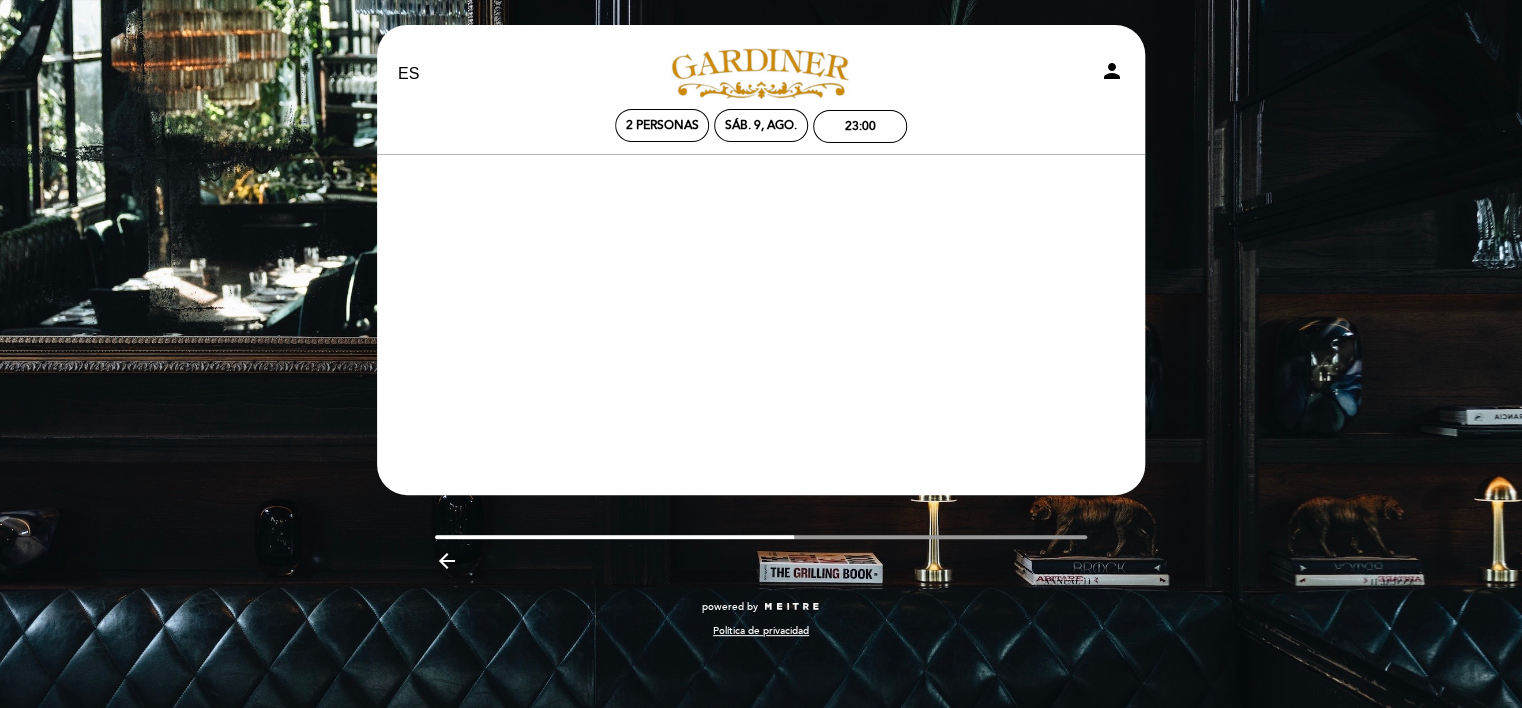 scroll, scrollTop: 0, scrollLeft: 0, axis: both 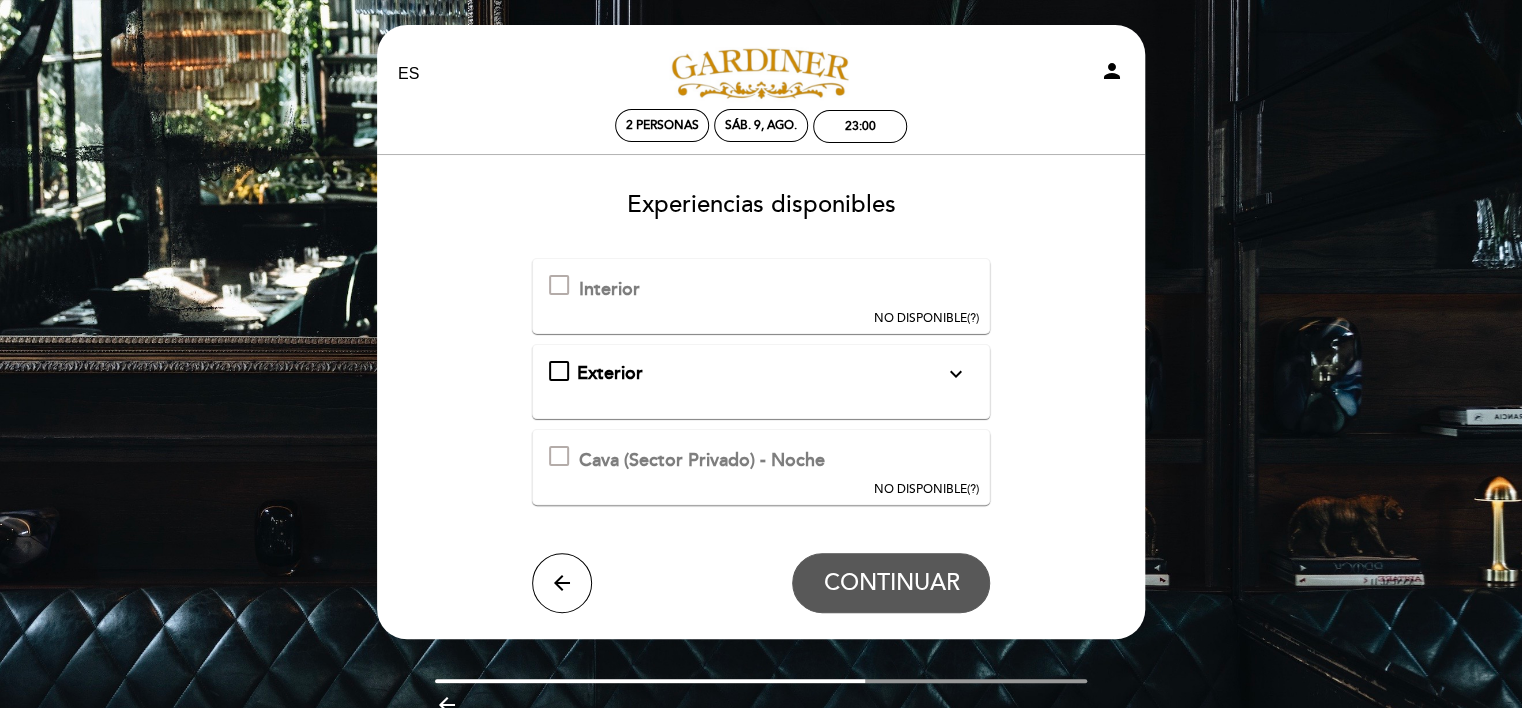 click on "expand_more" at bounding box center (955, 374) 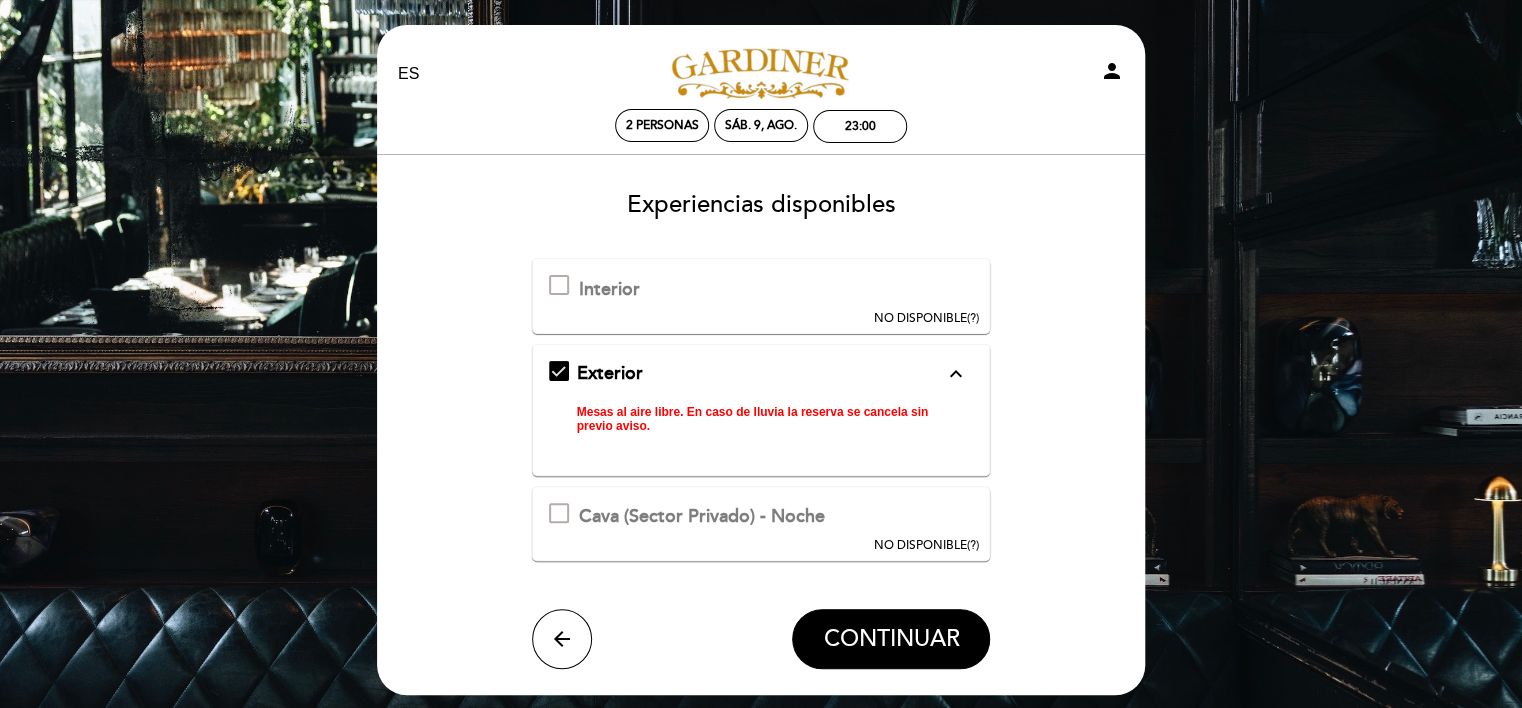 click on "expand_less" at bounding box center [955, 374] 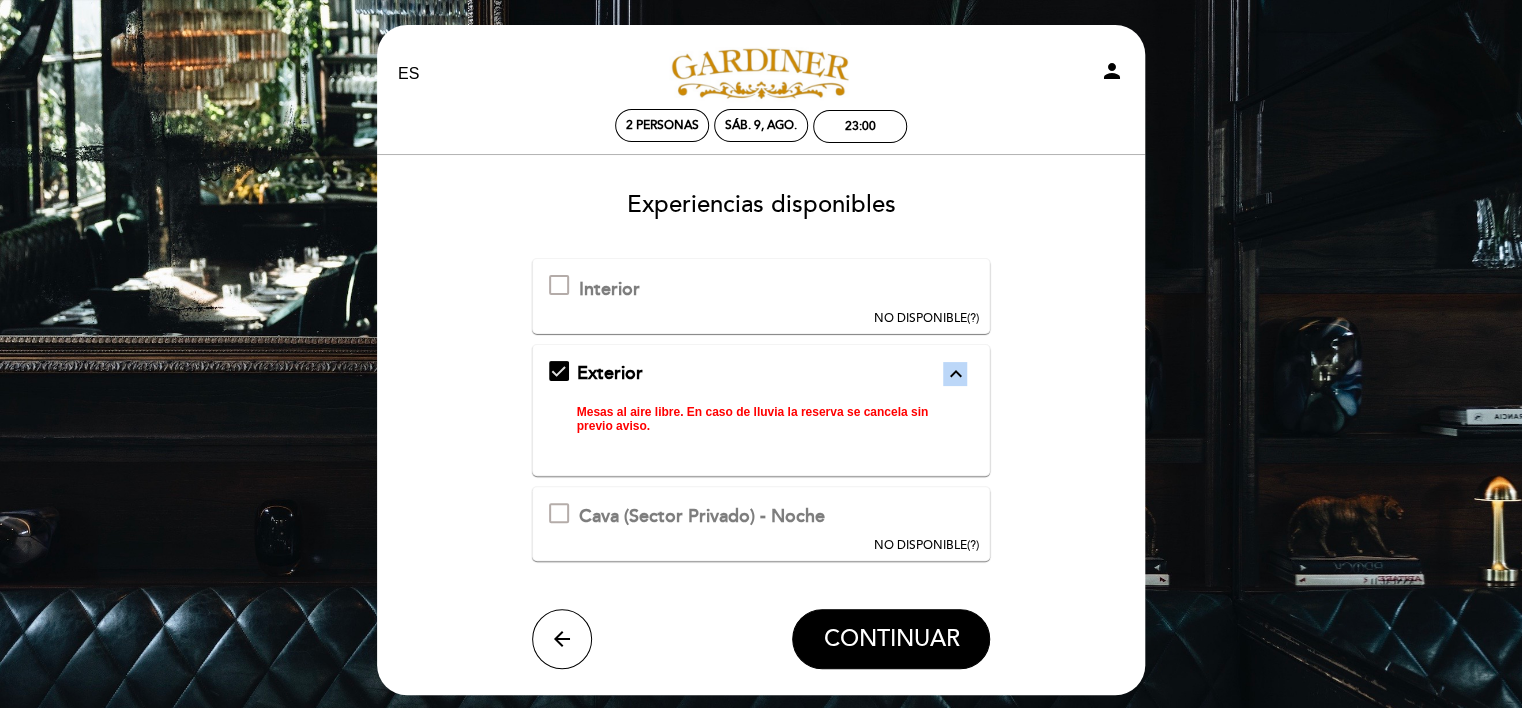 click on "expand_less" at bounding box center [955, 374] 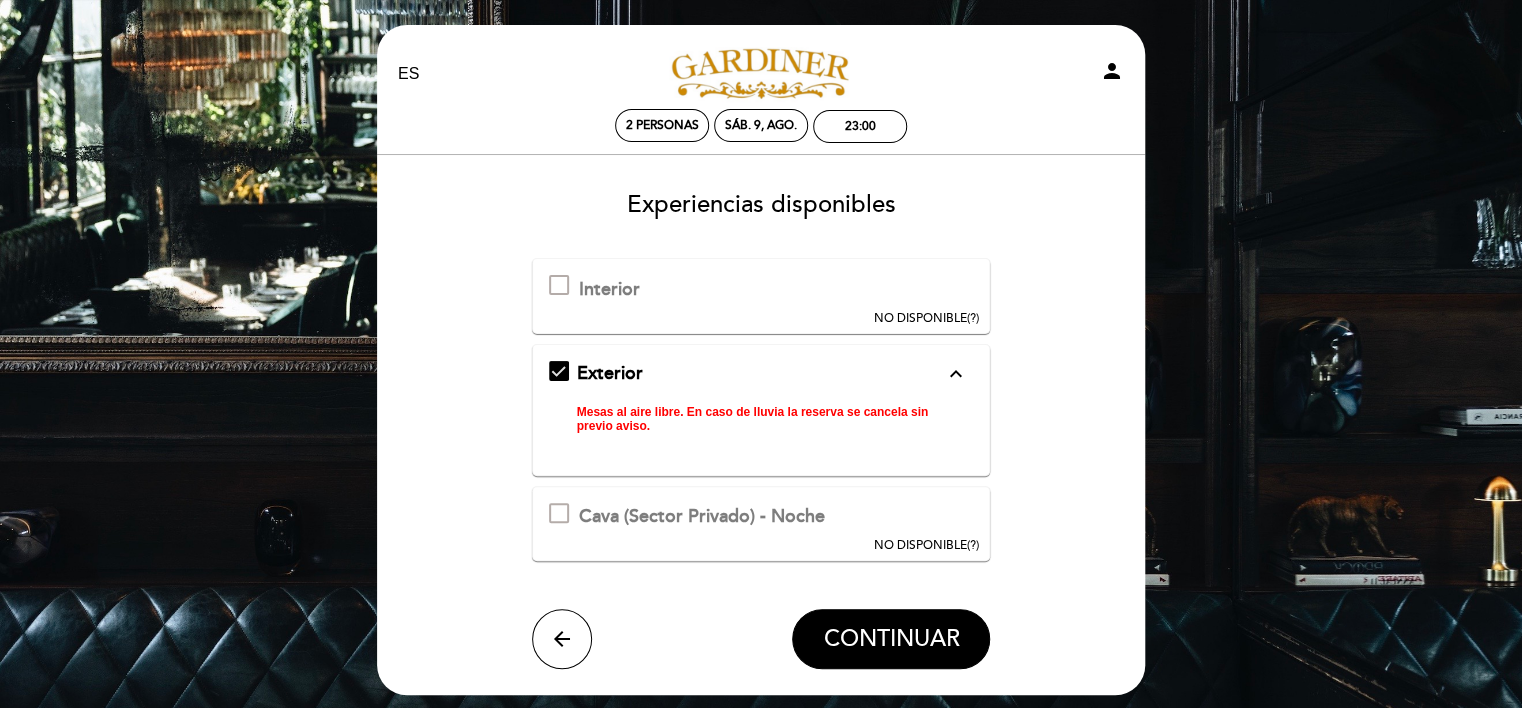 click at bounding box center [559, 285] 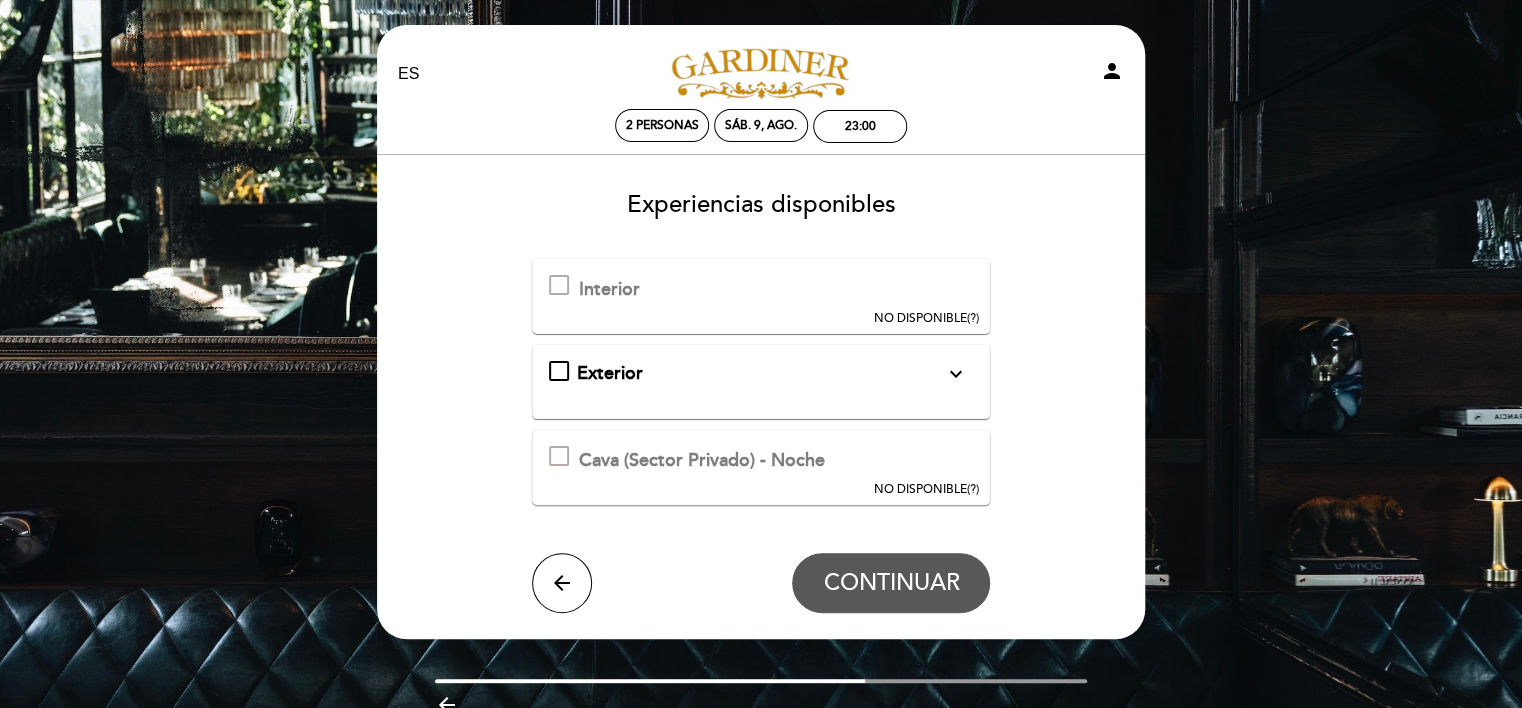 click at bounding box center [559, 285] 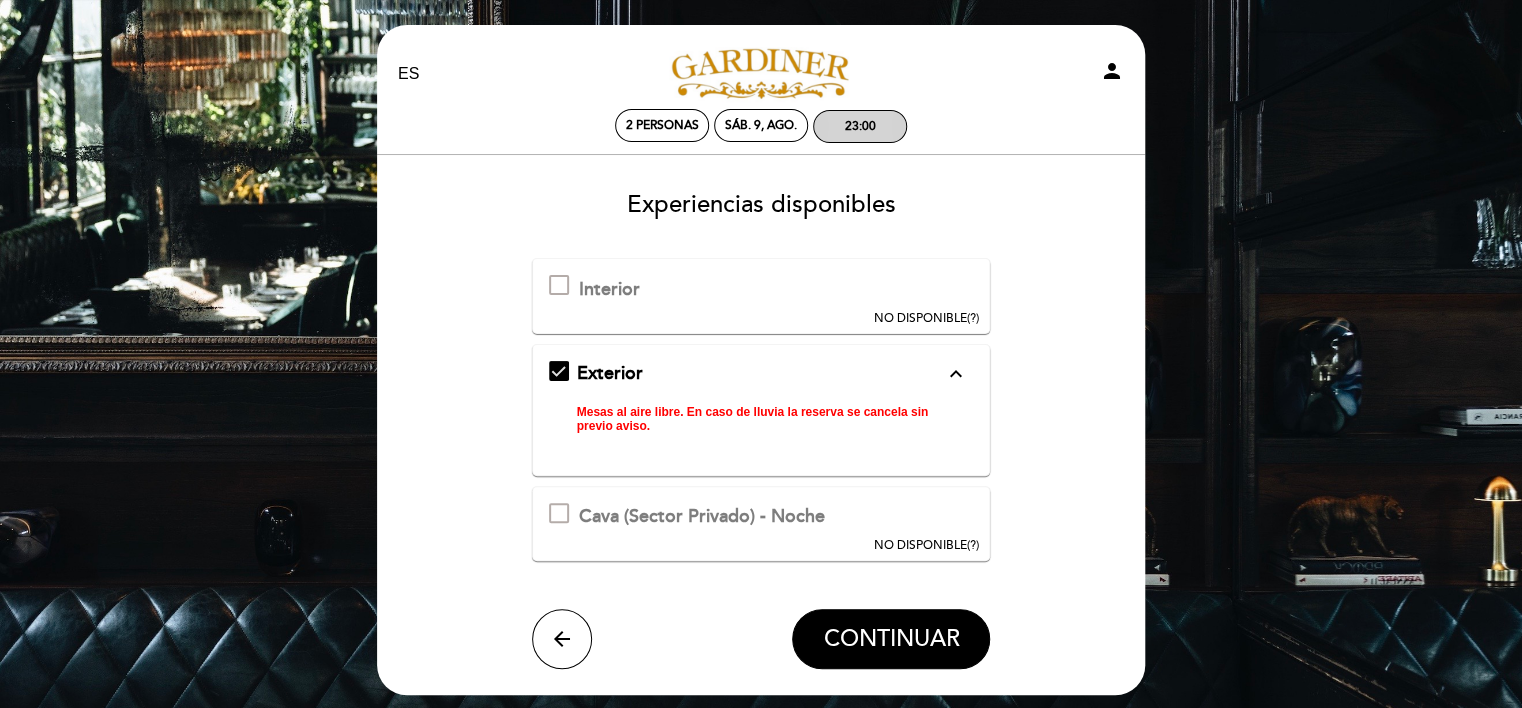 click on "23:00" at bounding box center (860, 126) 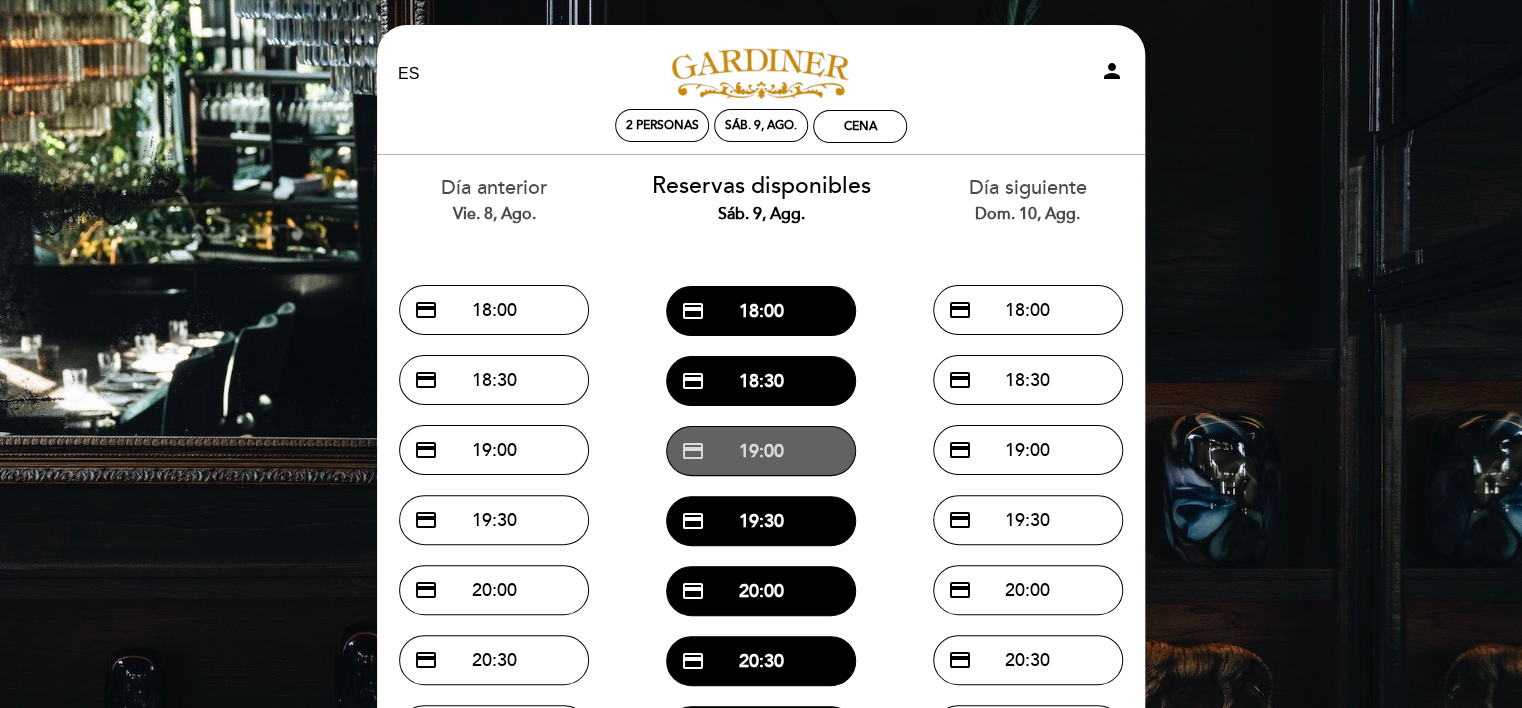 click on "credit_card
19:00" at bounding box center [761, 451] 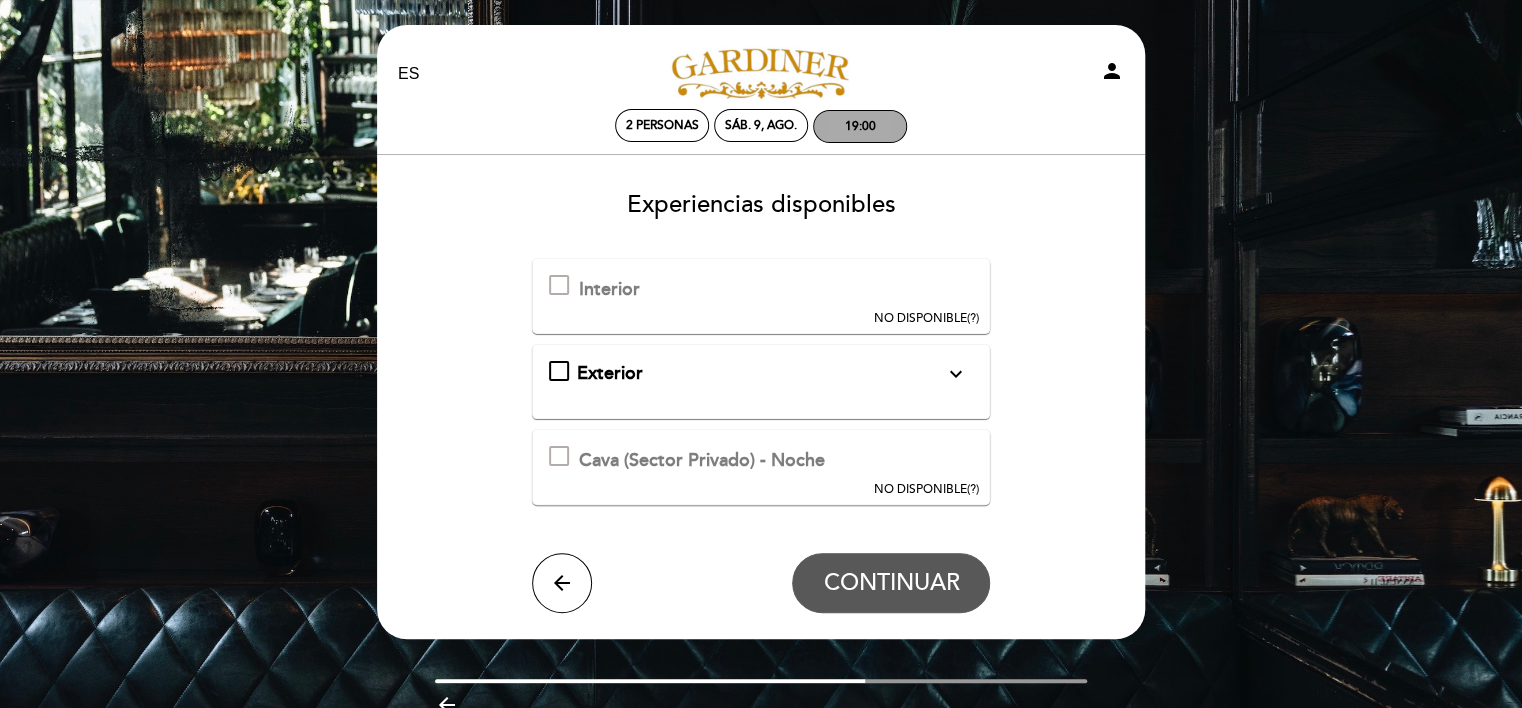 click on "19:00" at bounding box center [860, 126] 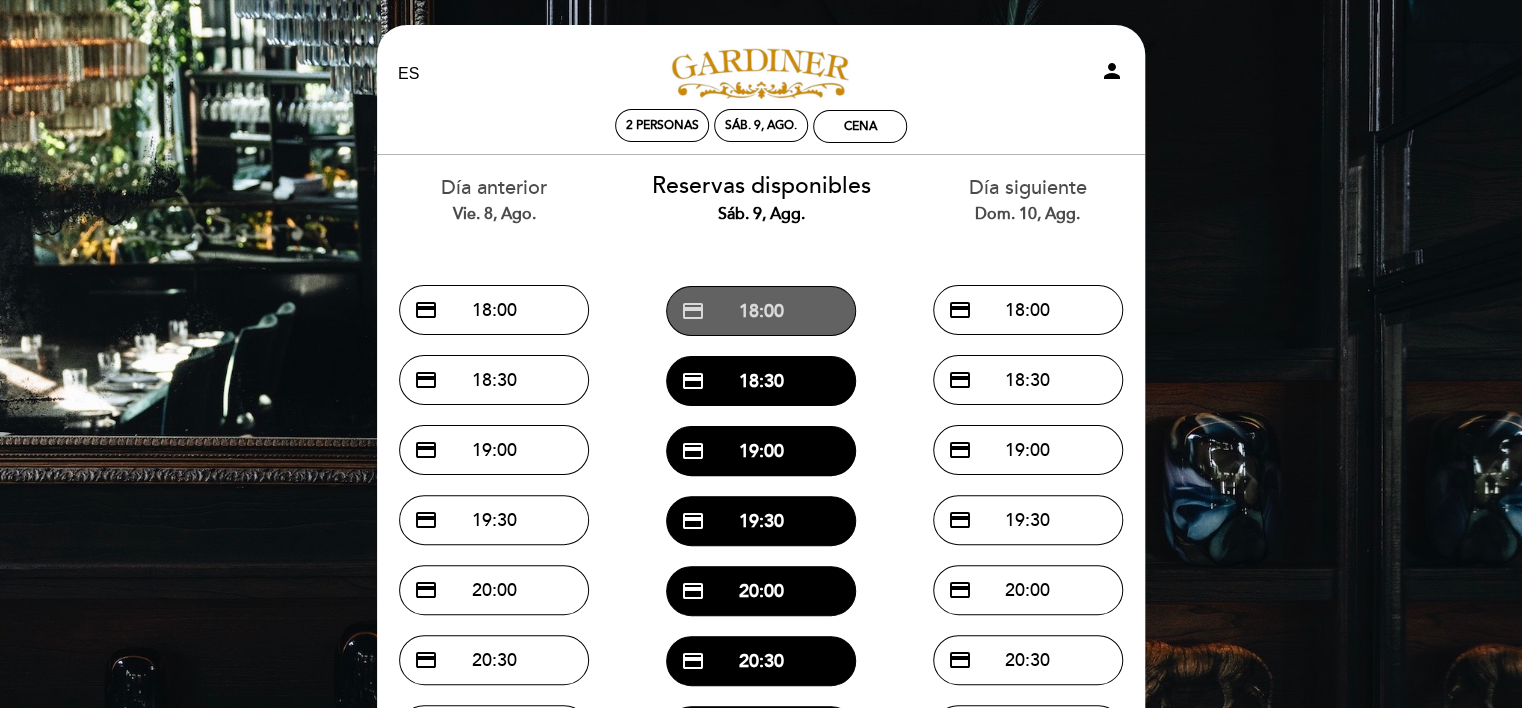 click on "credit_card
18:00" at bounding box center (761, 311) 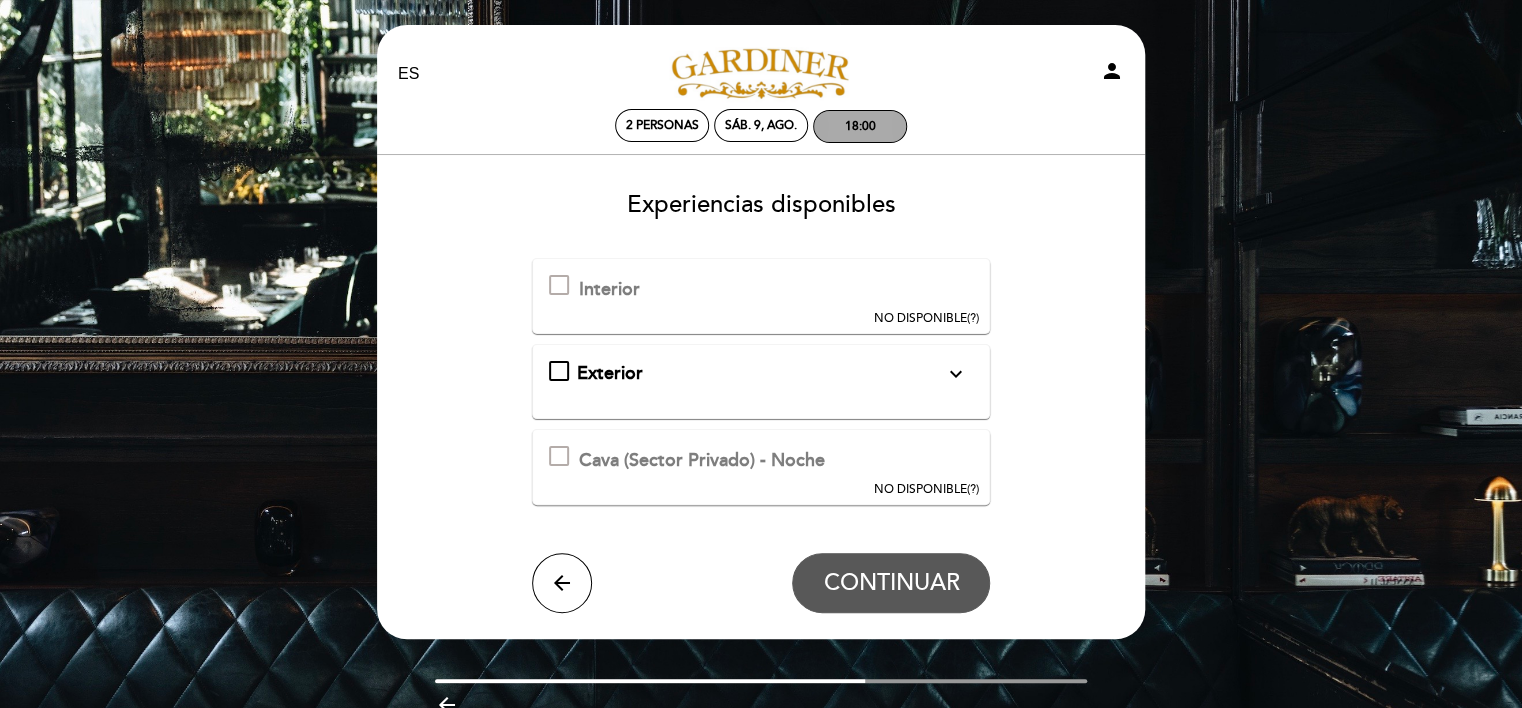 click on "18:00" at bounding box center (860, 126) 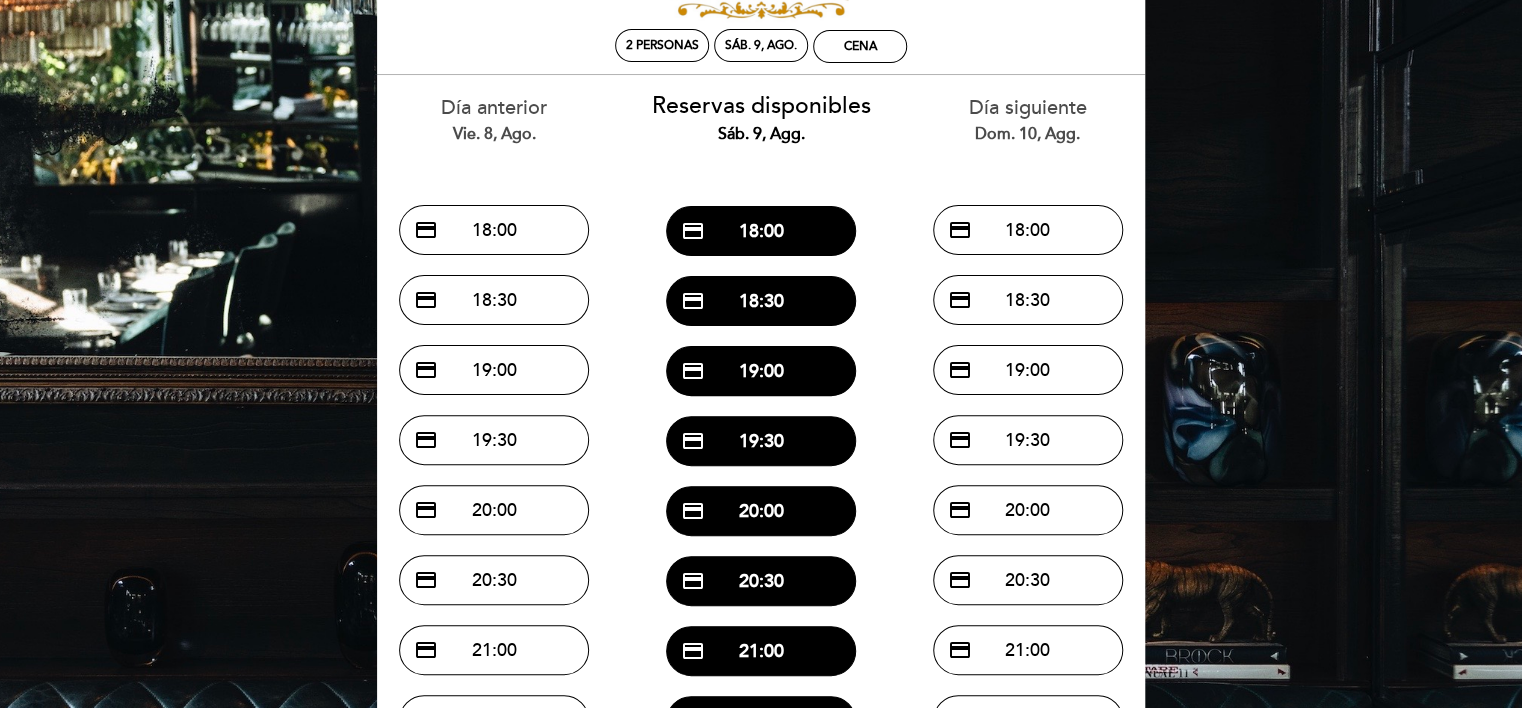 scroll, scrollTop: 300, scrollLeft: 0, axis: vertical 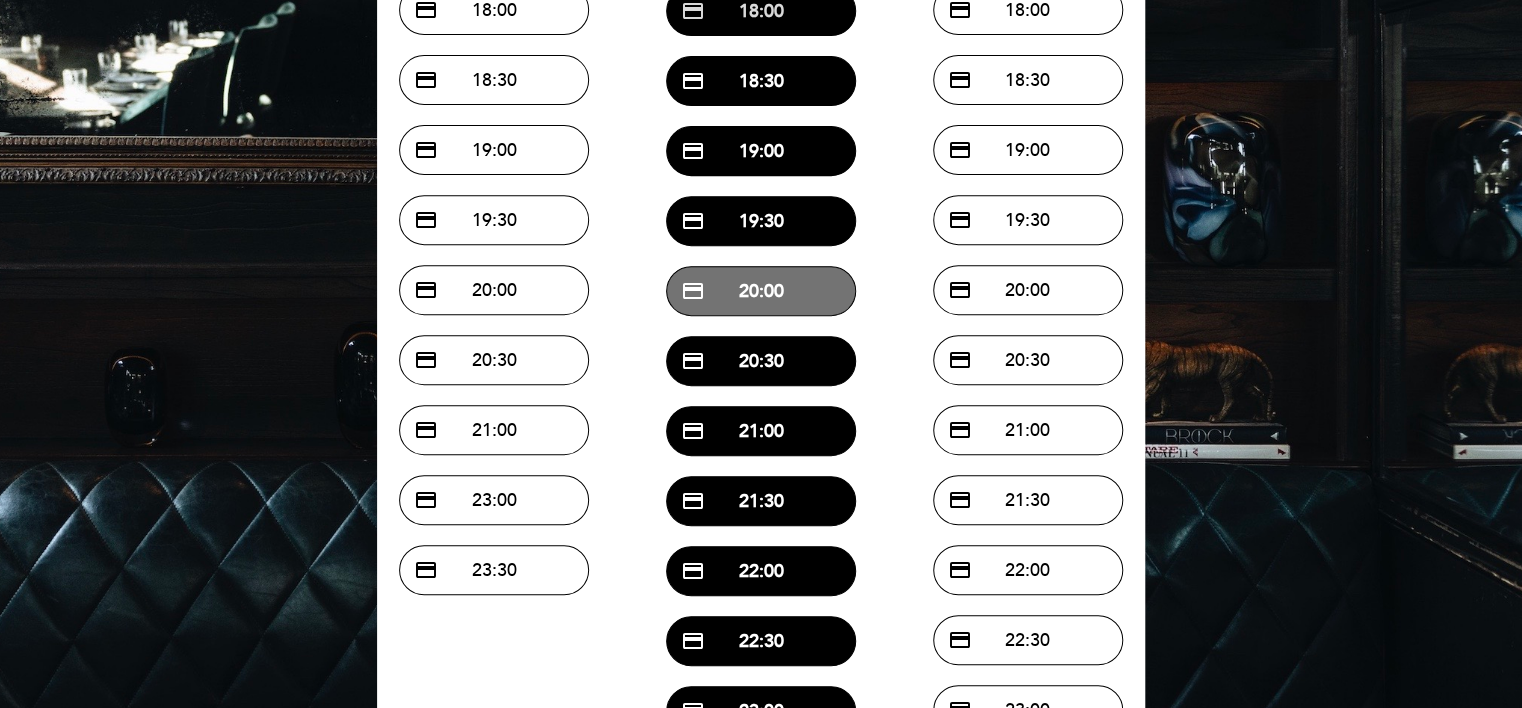 drag, startPoint x: 758, startPoint y: 285, endPoint x: 784, endPoint y: 304, distance: 32.202484 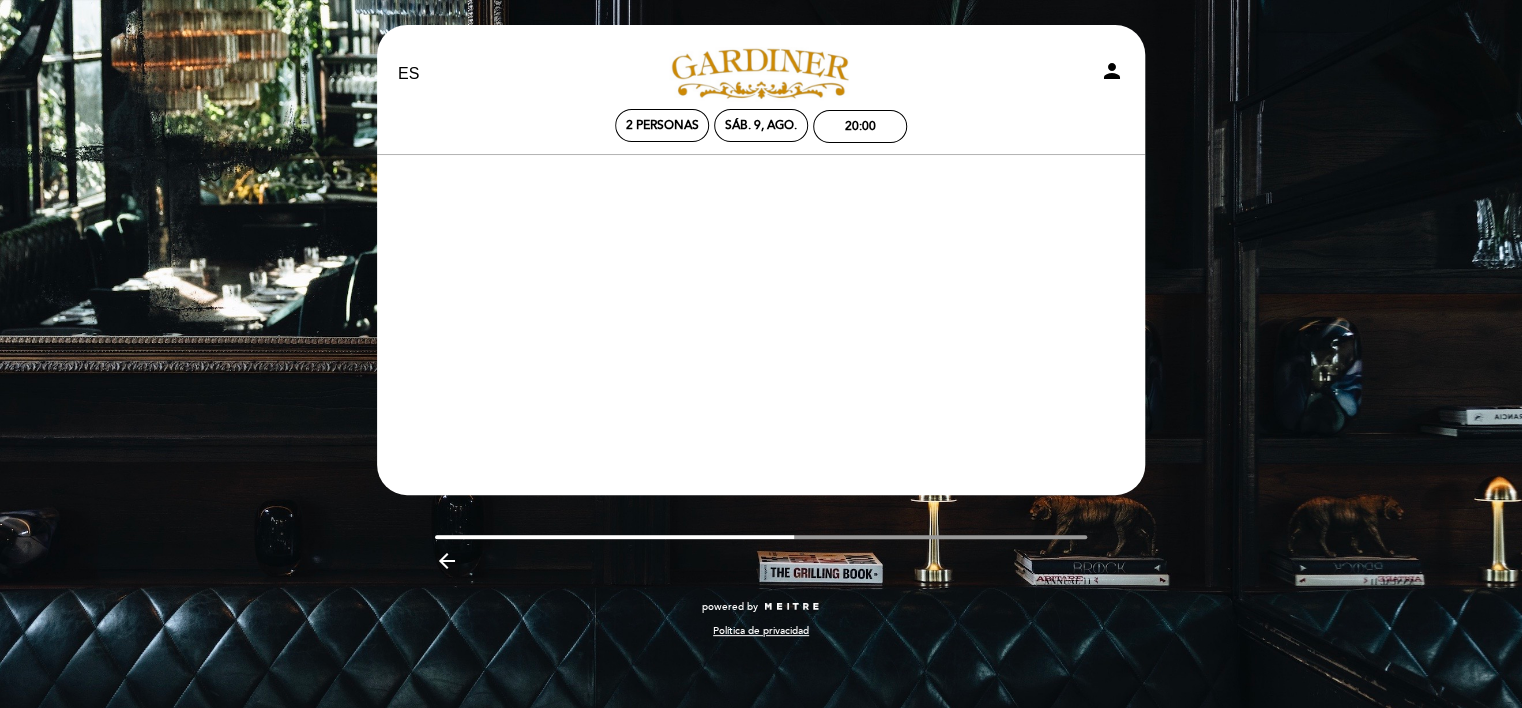 scroll, scrollTop: 0, scrollLeft: 0, axis: both 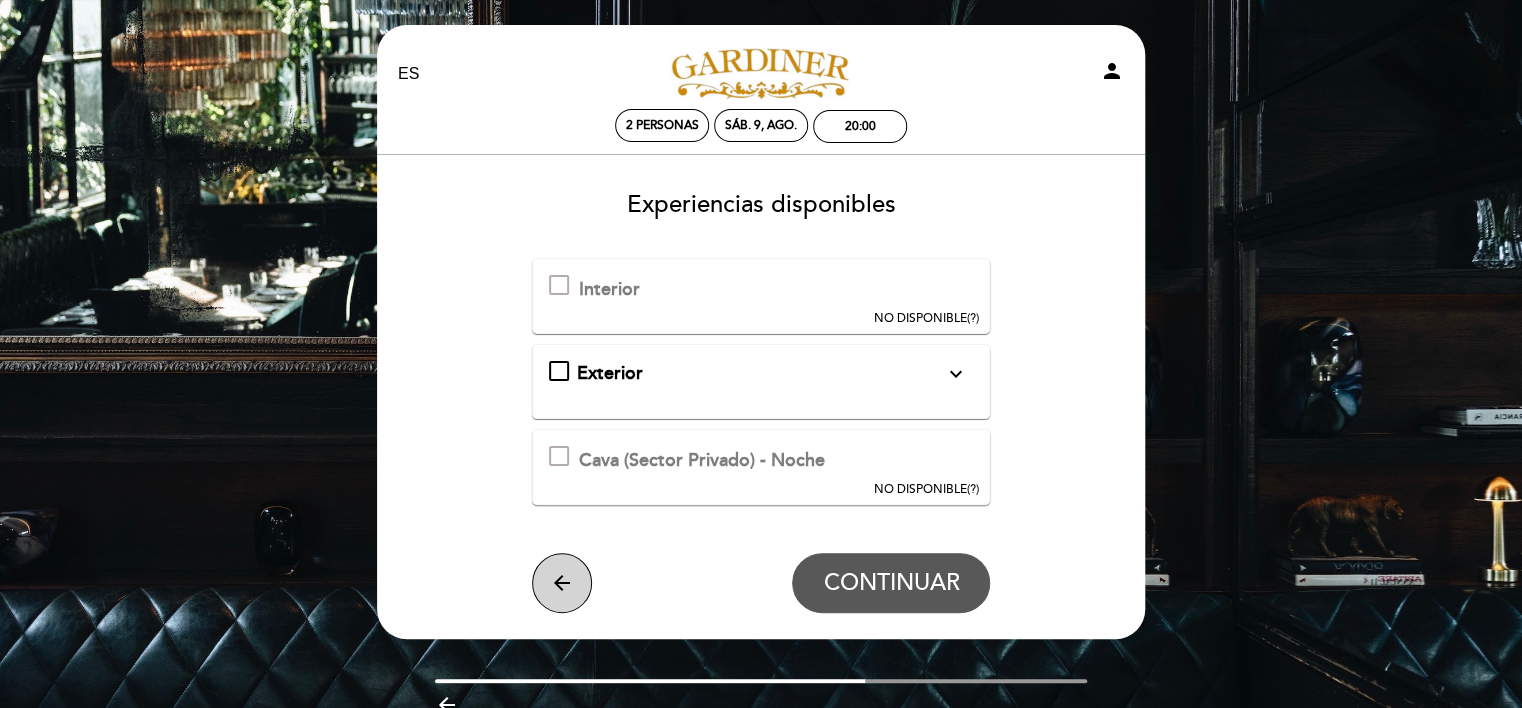 click on "arrow_back" at bounding box center [562, 583] 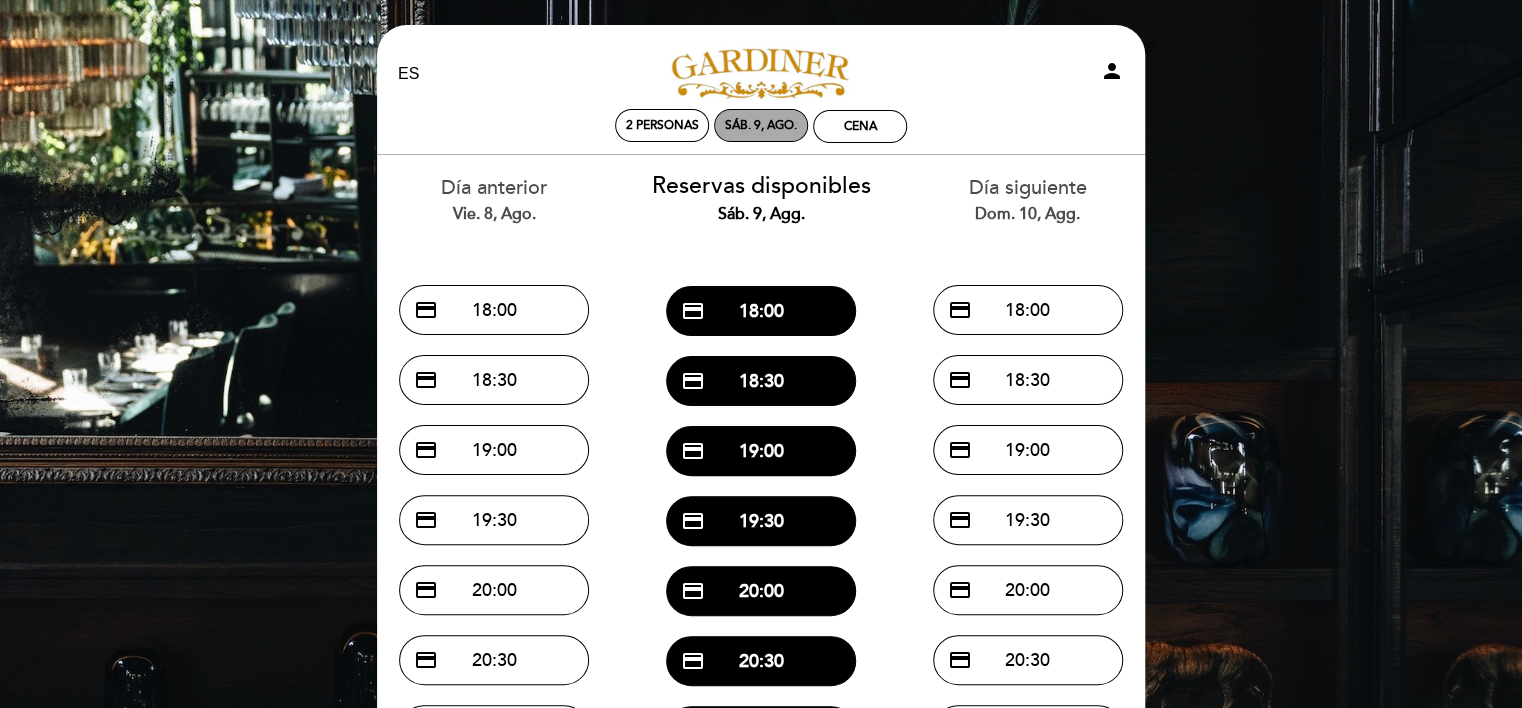 click on "sáb.
9,
ago." at bounding box center [761, 125] 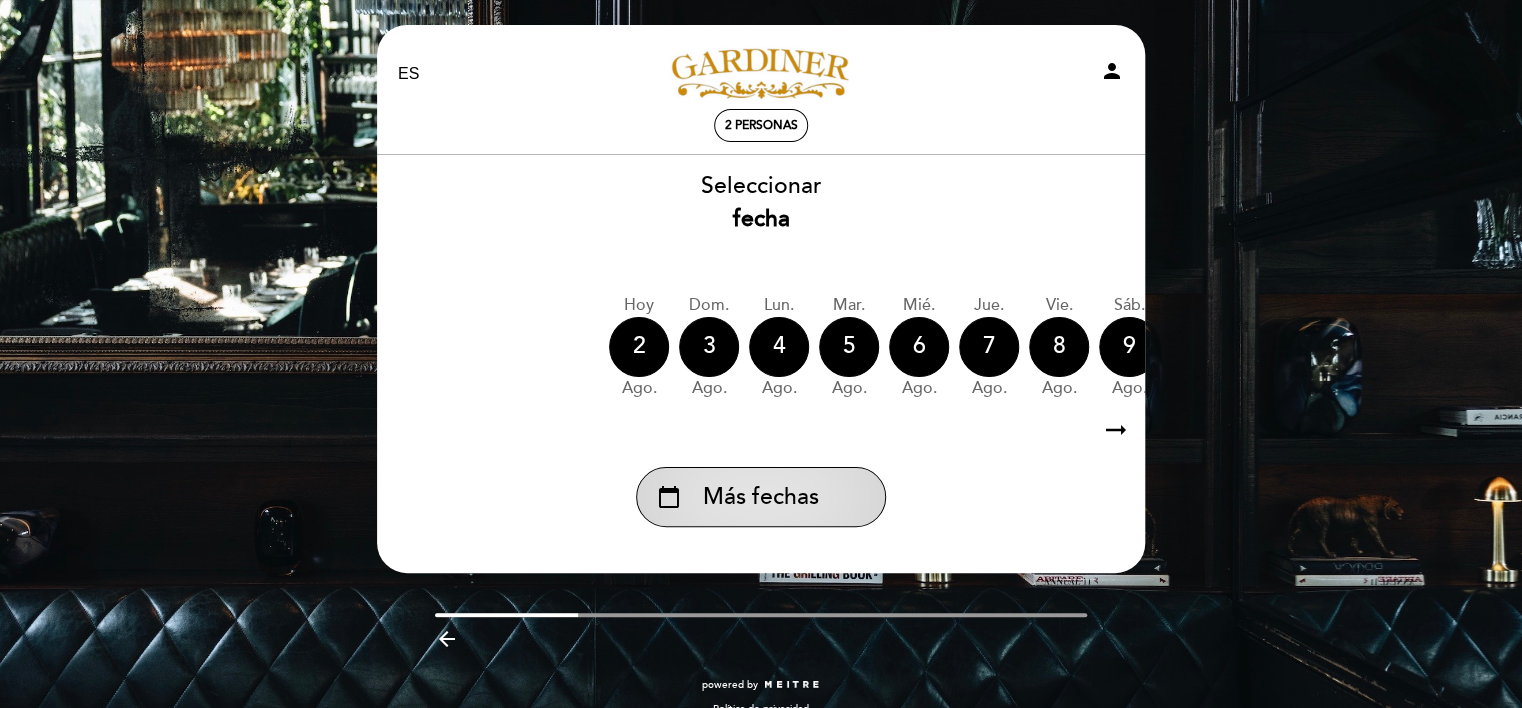 click on "Más fechas" at bounding box center (761, 497) 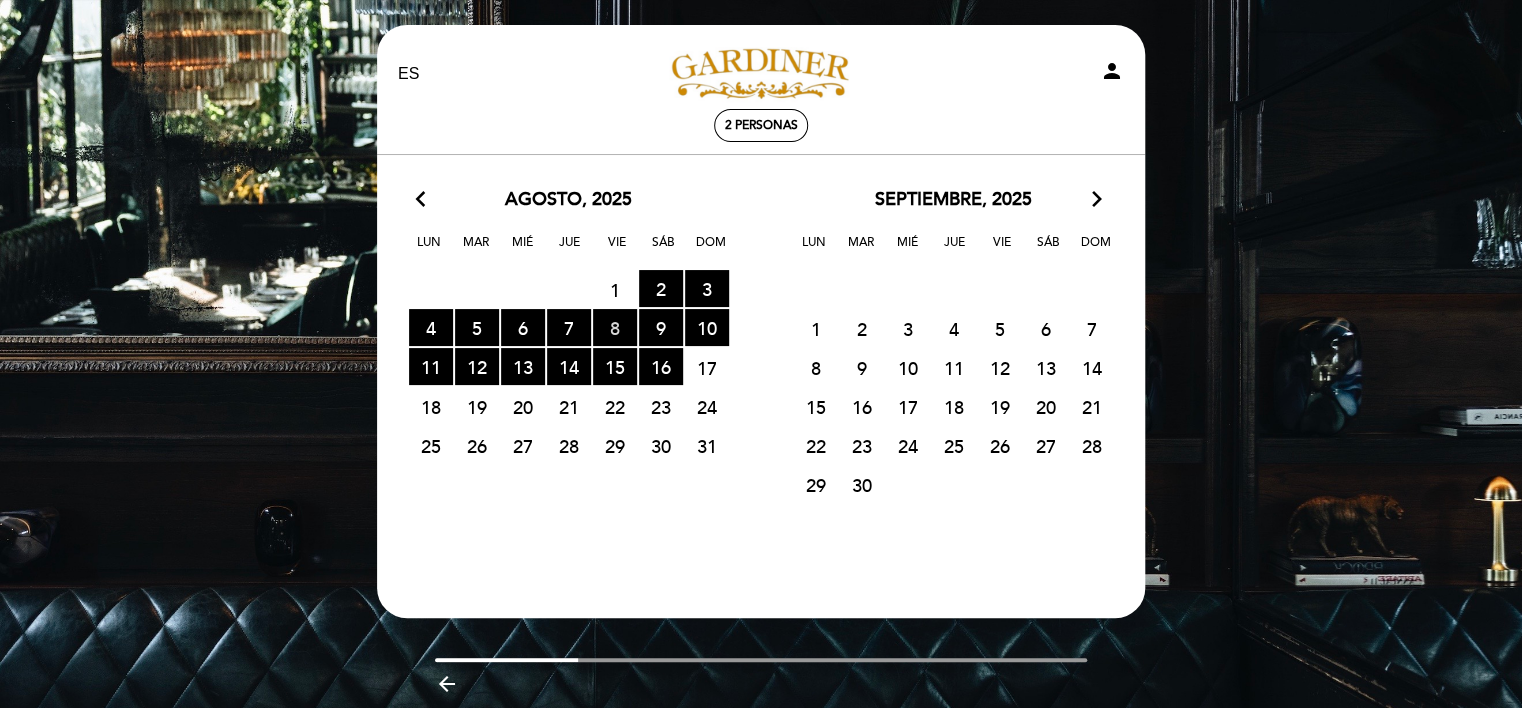 click on "8
RESERVAS DISPONIBLES" at bounding box center [615, 327] 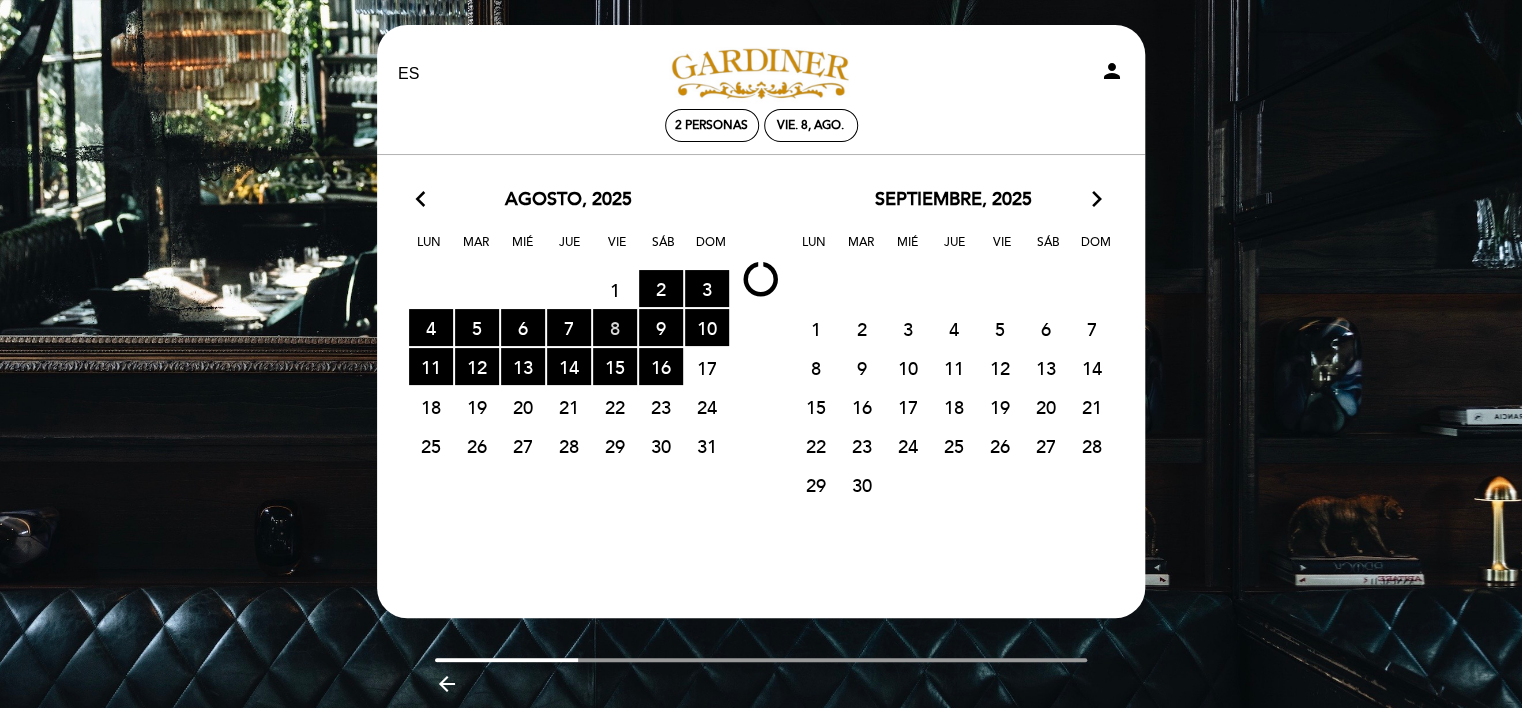 click on "8
RESERVAS DISPONIBLES" at bounding box center [615, 327] 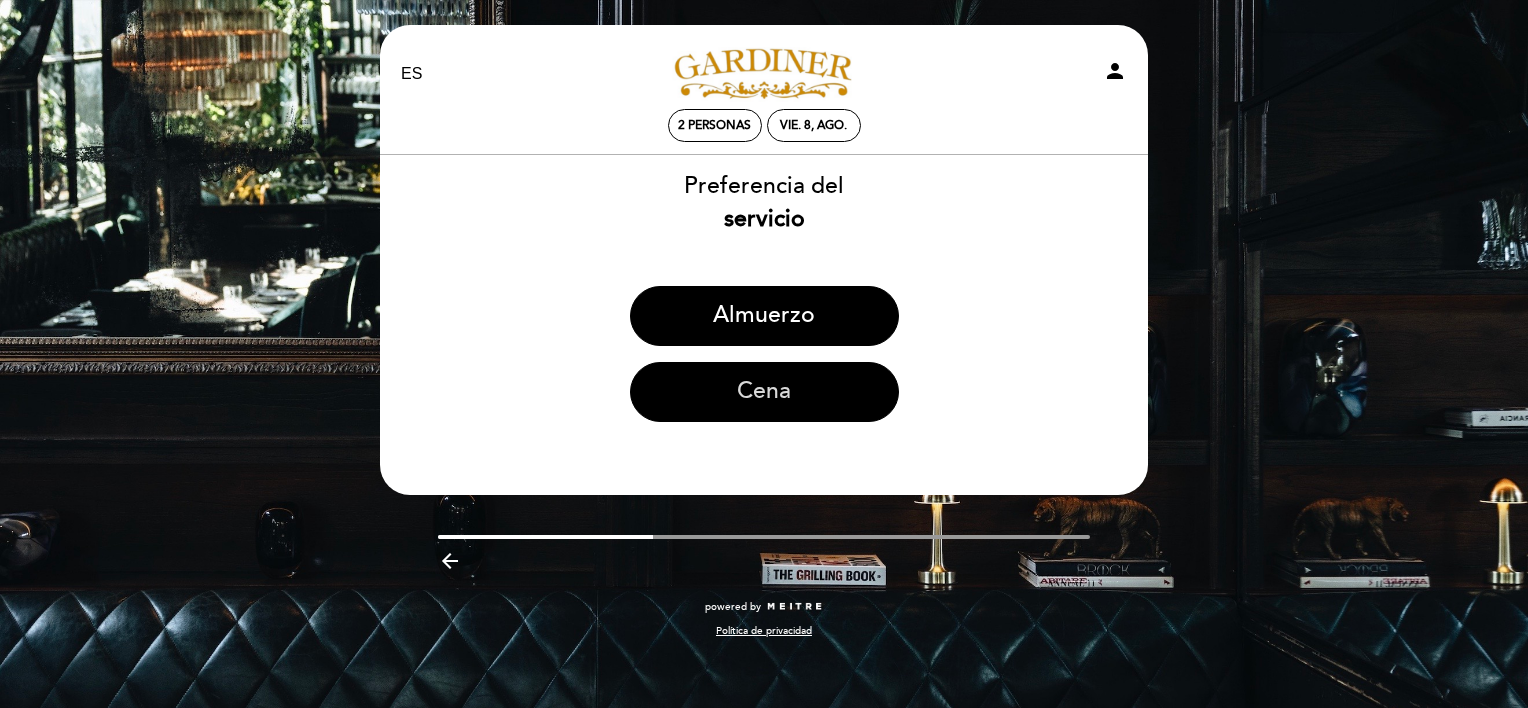 click on "Cena" at bounding box center [764, 392] 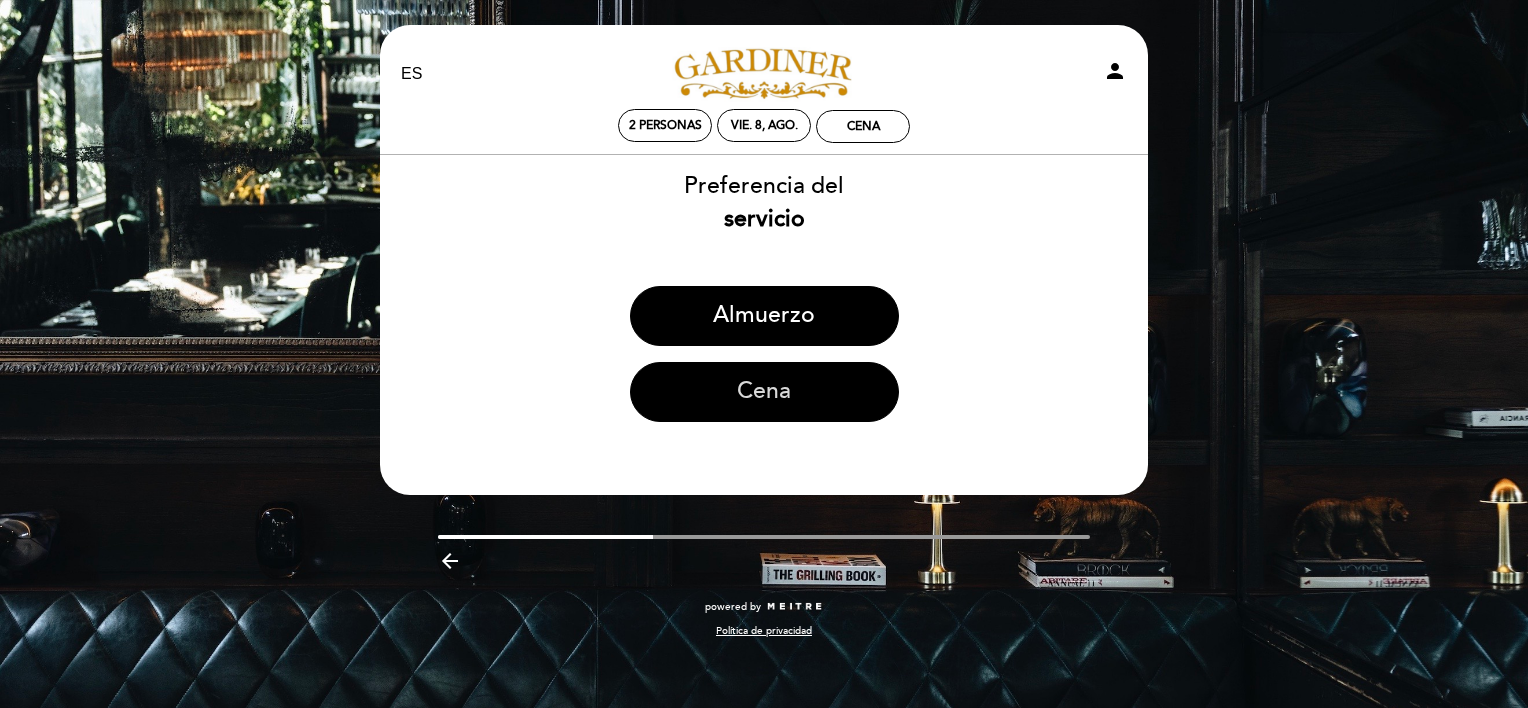 click on "Cena" at bounding box center (764, 392) 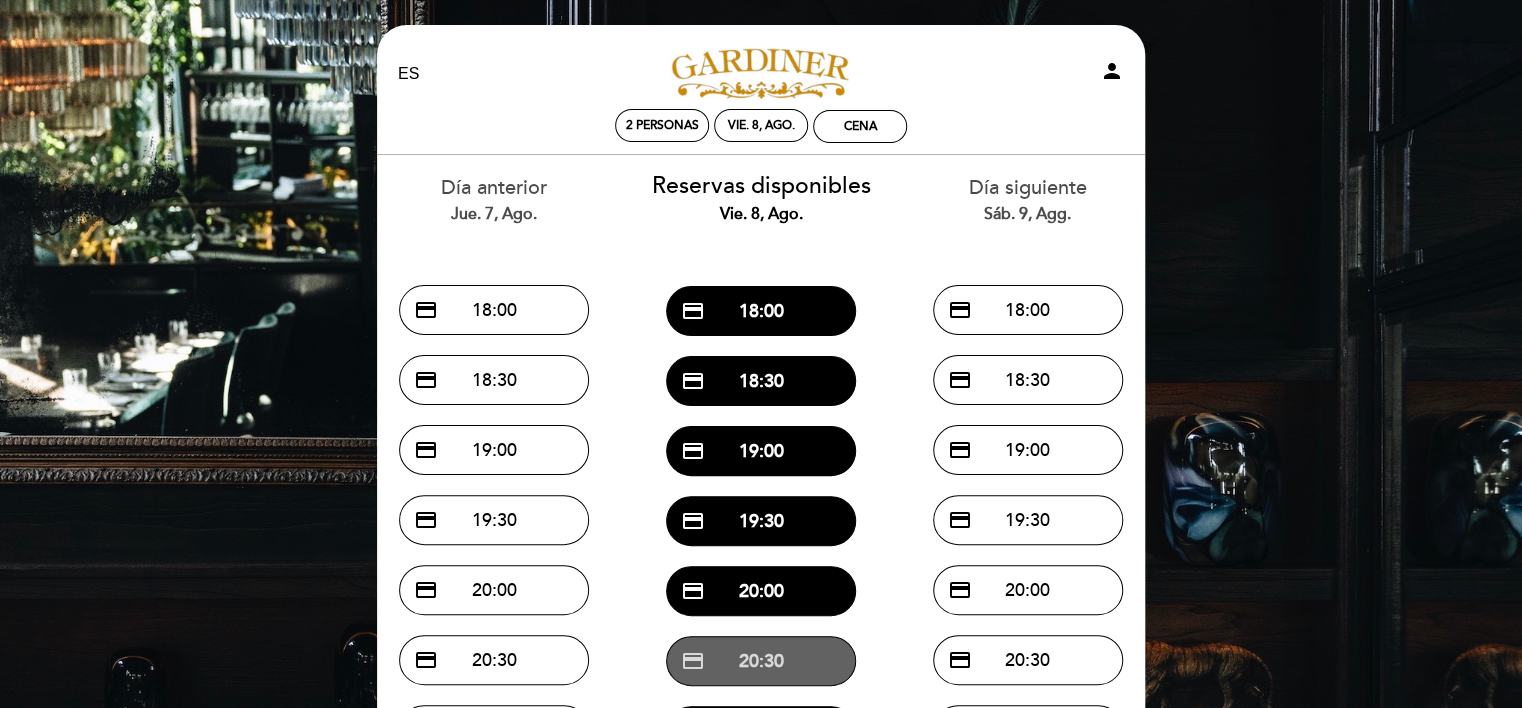 click on "credit_card
20:30" at bounding box center (761, 661) 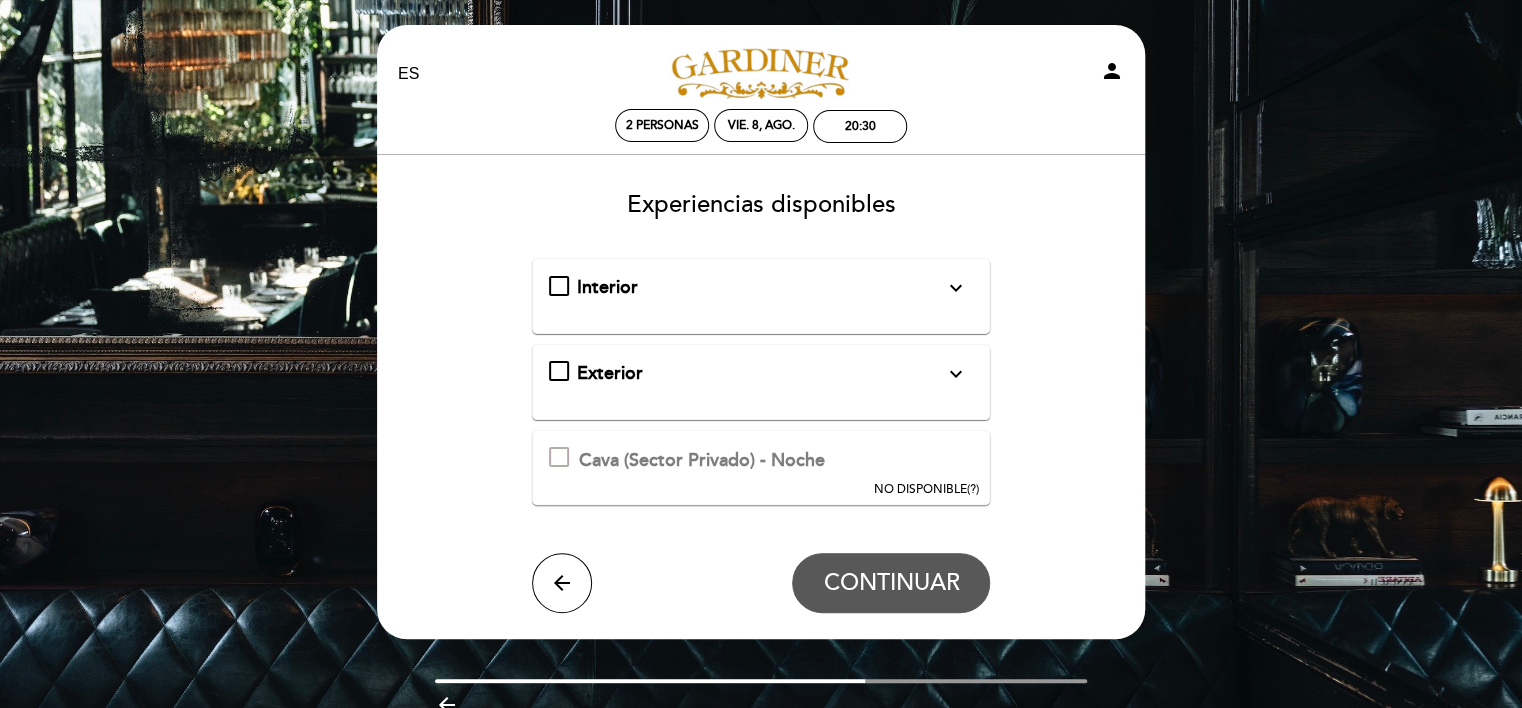 click on "Interior
expand_more
Solo mesas disponibles en el interior de salón" at bounding box center [761, 288] 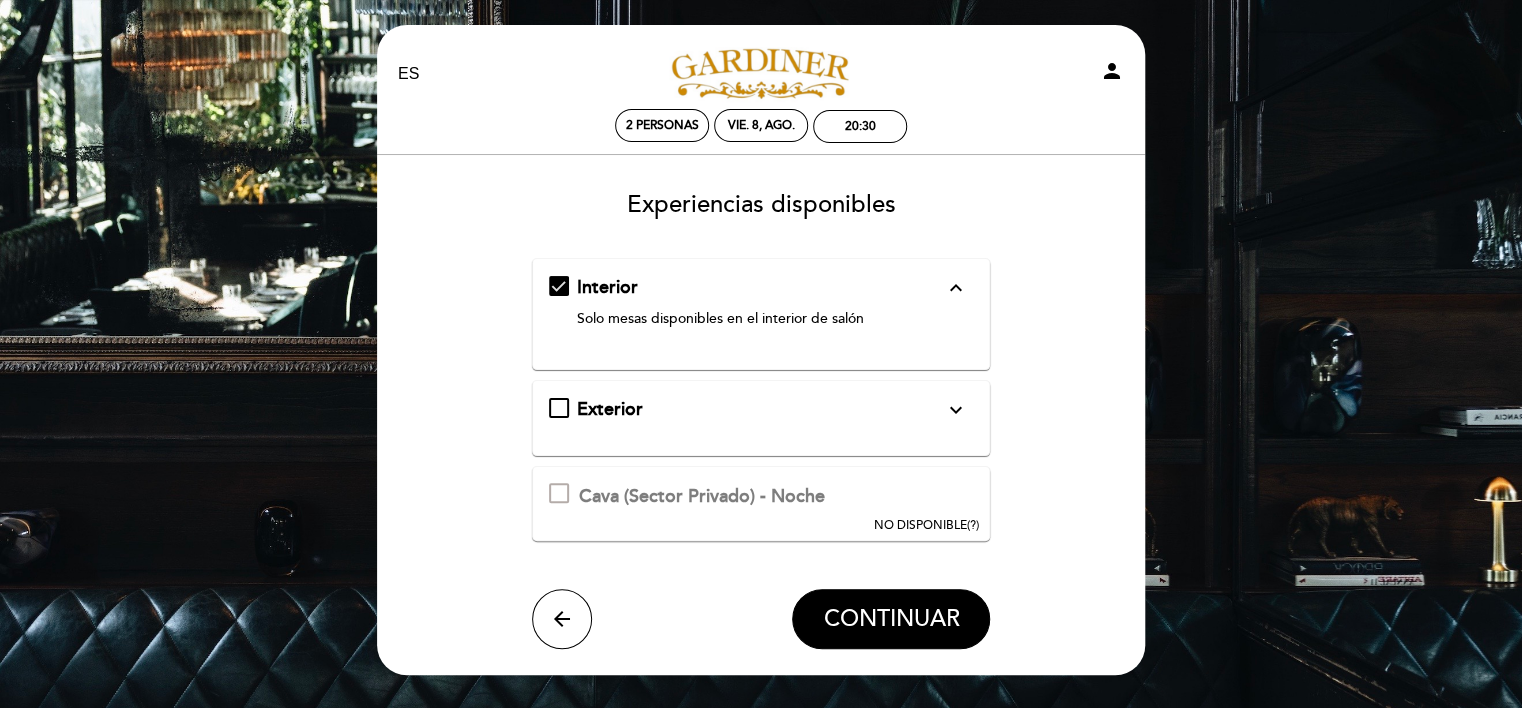 click on "expand_less" at bounding box center (955, 288) 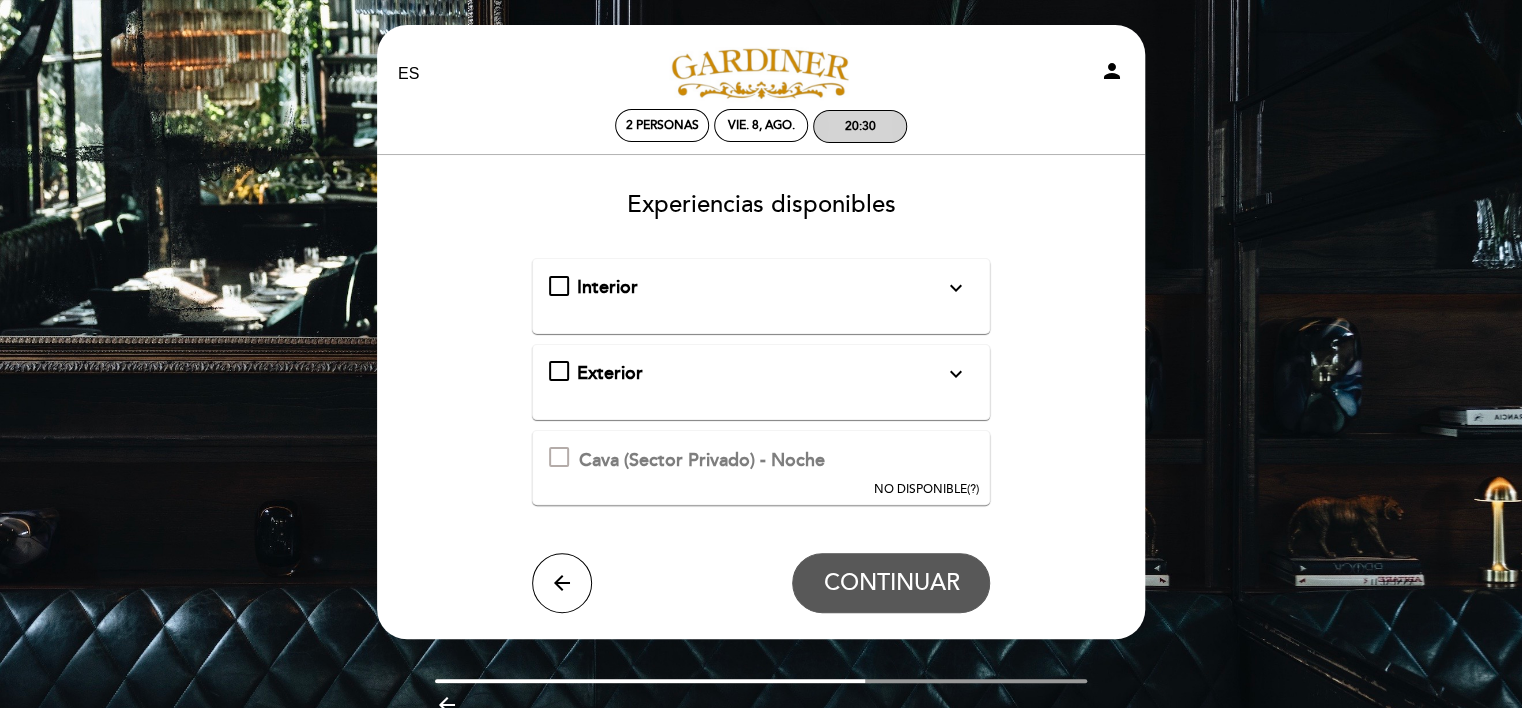 click on "20:30" at bounding box center [860, 126] 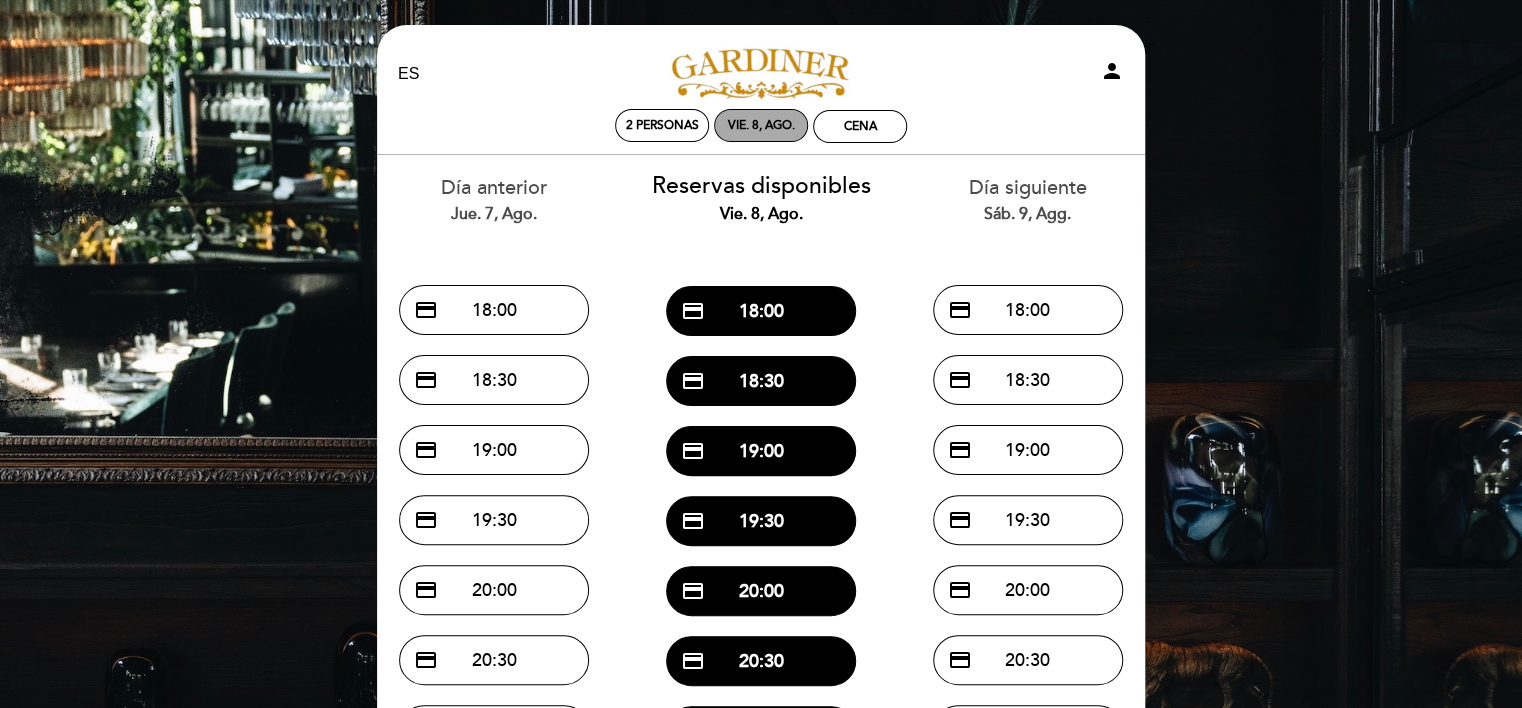 click on "vie.
8,
ago." at bounding box center (761, 125) 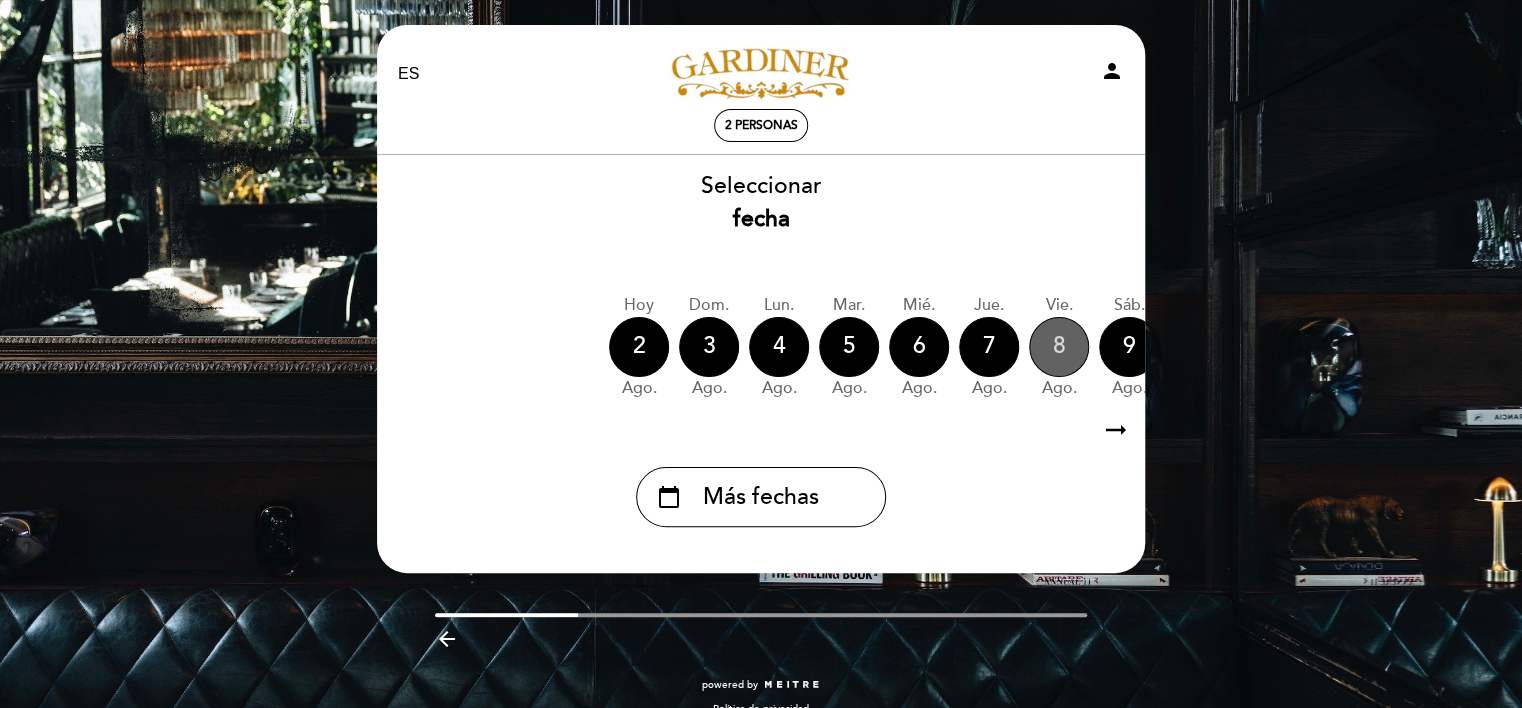 click on "8" at bounding box center [1059, 347] 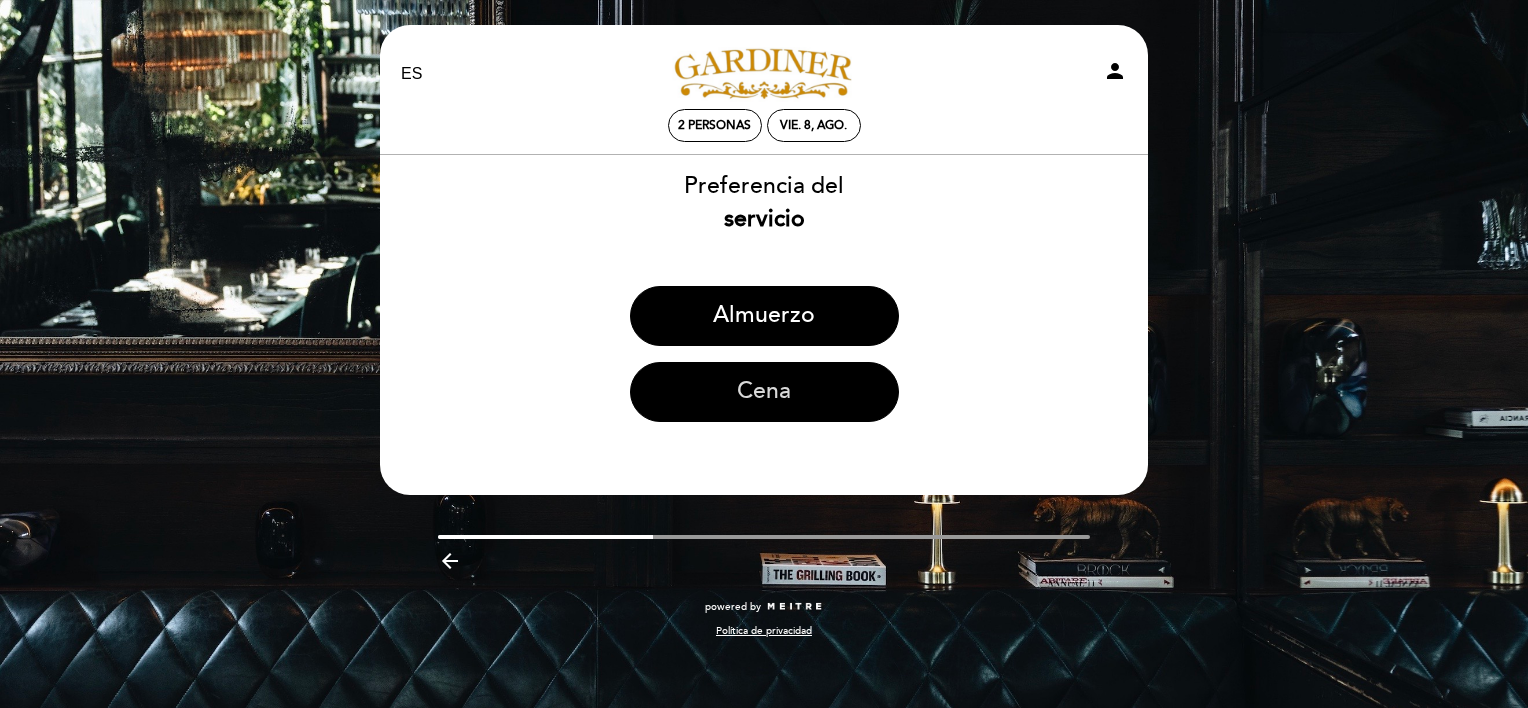 click on "Cena" at bounding box center (764, 392) 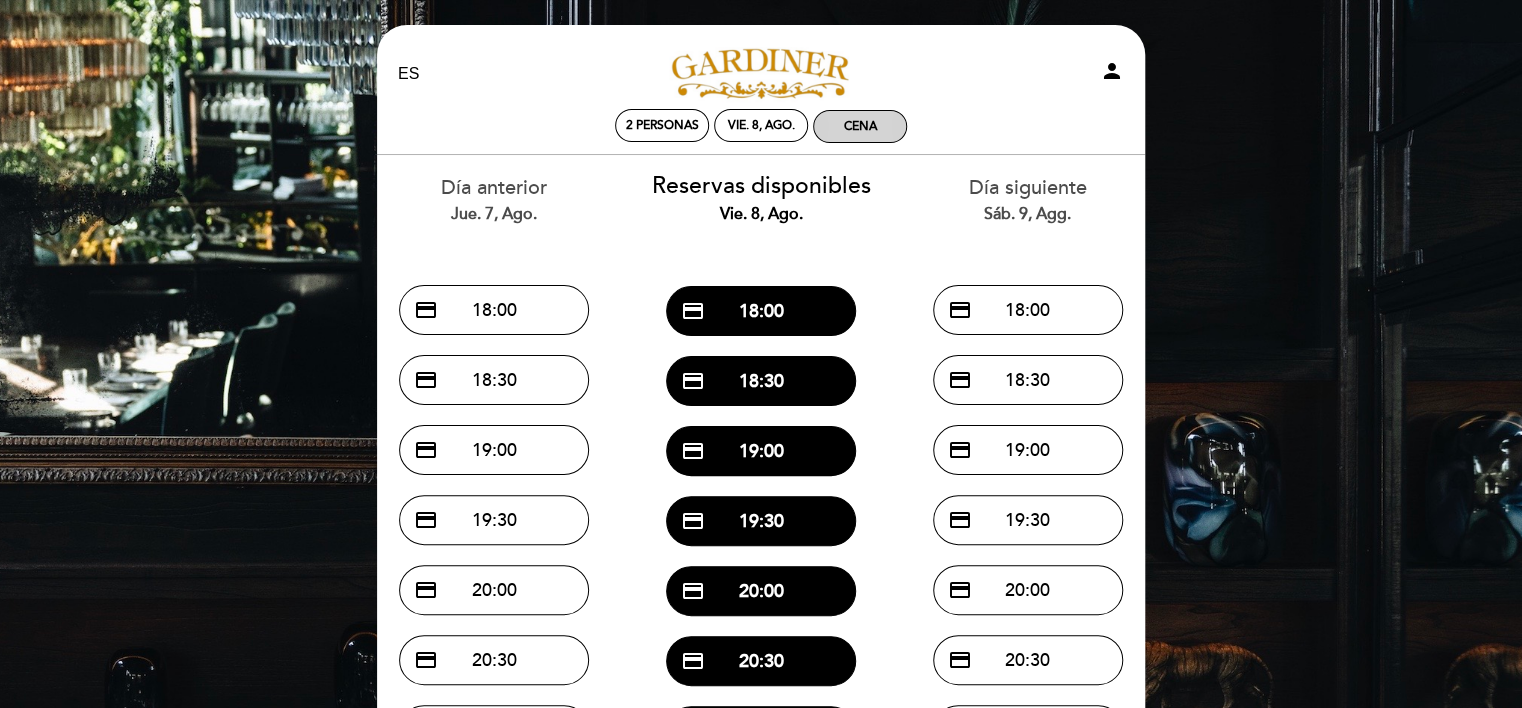 click on "Cena" at bounding box center (860, 126) 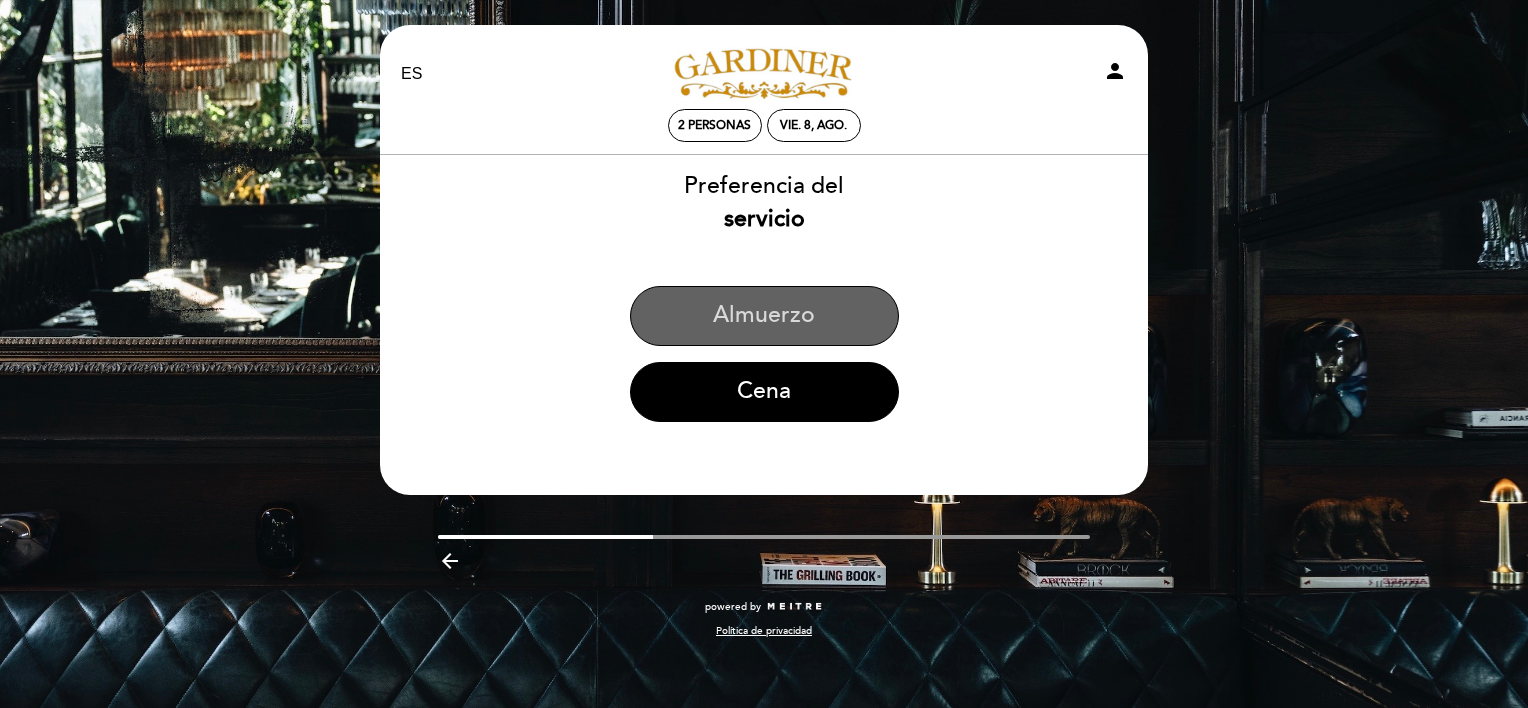 click on "Almuerzo" at bounding box center (764, 316) 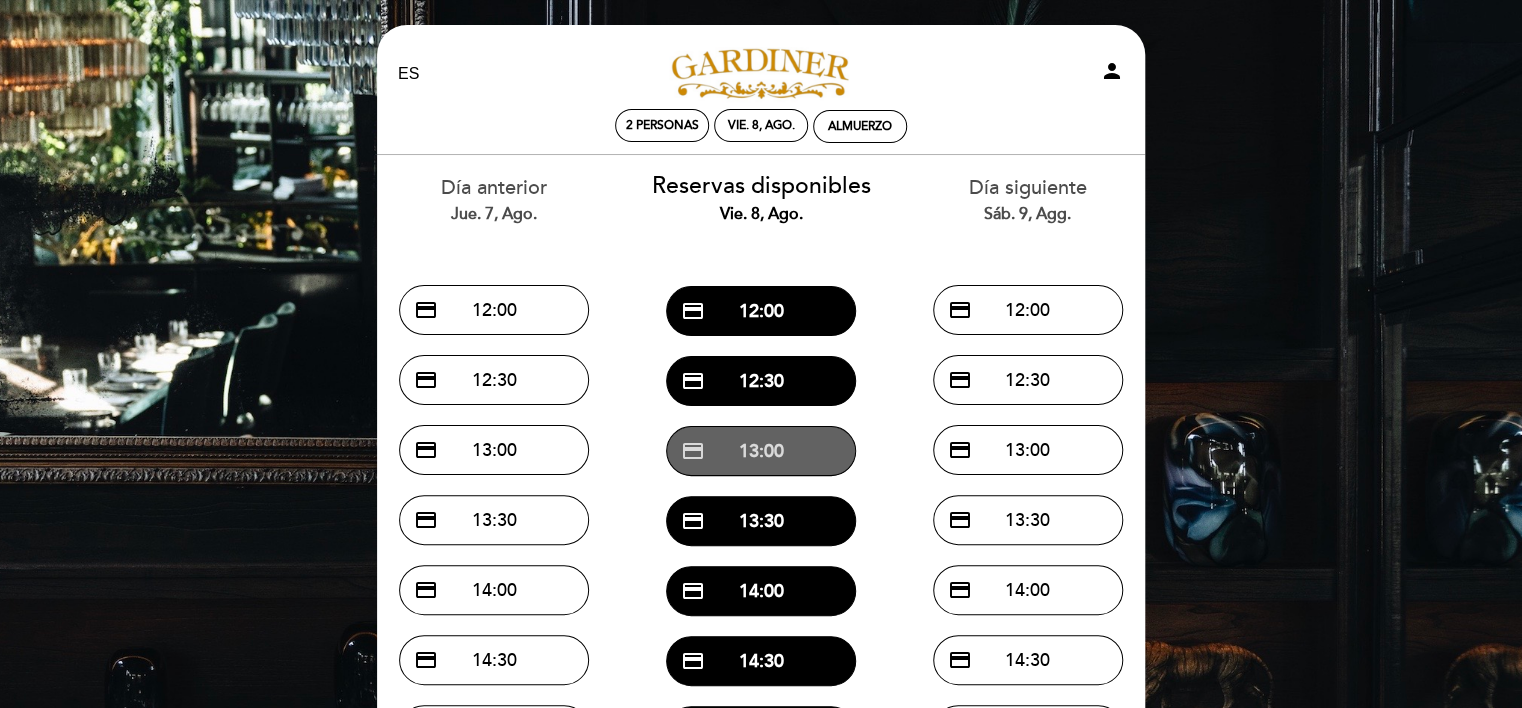click on "credit_card
13:00" at bounding box center (761, 451) 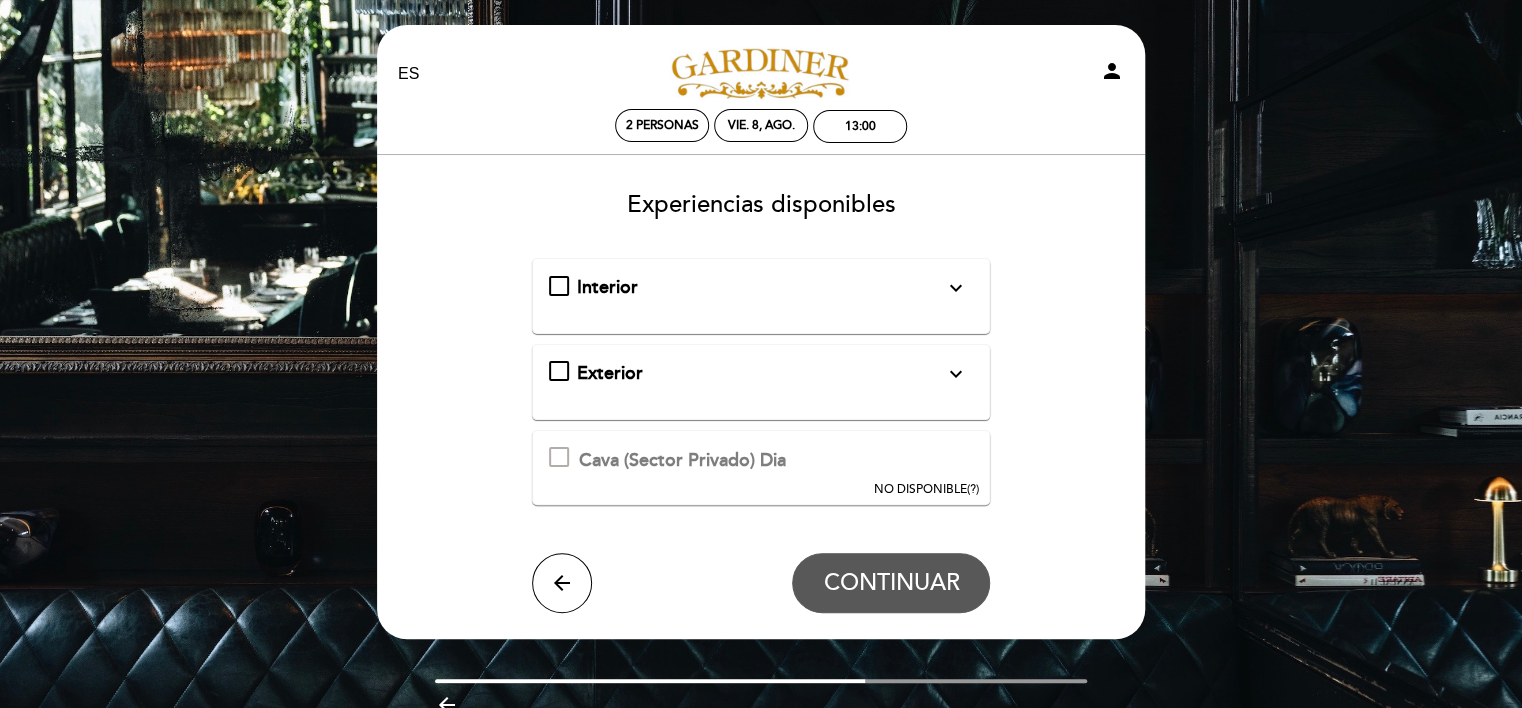 click on "EN
ES
PT
[CITY]
2 [PERSON]s
vie.
8,
ago.
13:00
Bienvenido
Bienvenido,  [FIRST] [LAST]" at bounding box center (761, 401) 